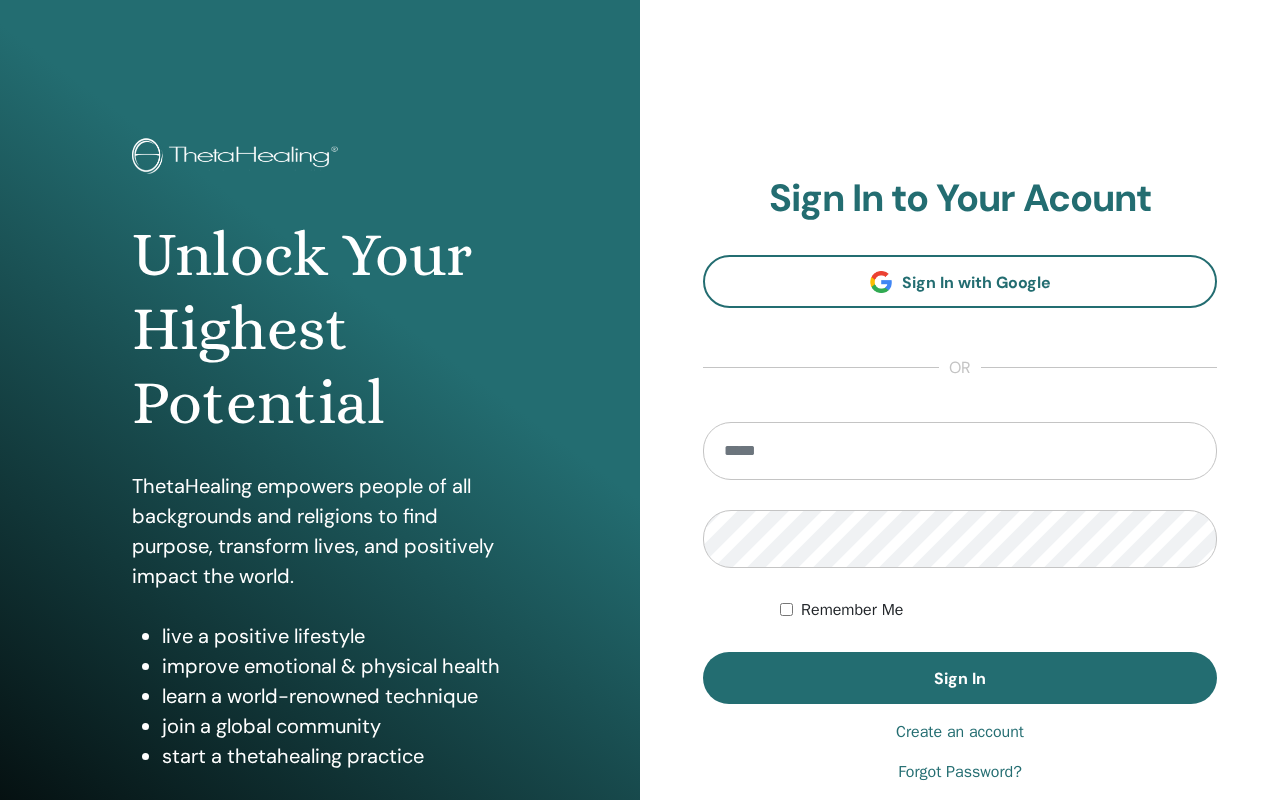 scroll, scrollTop: 0, scrollLeft: 0, axis: both 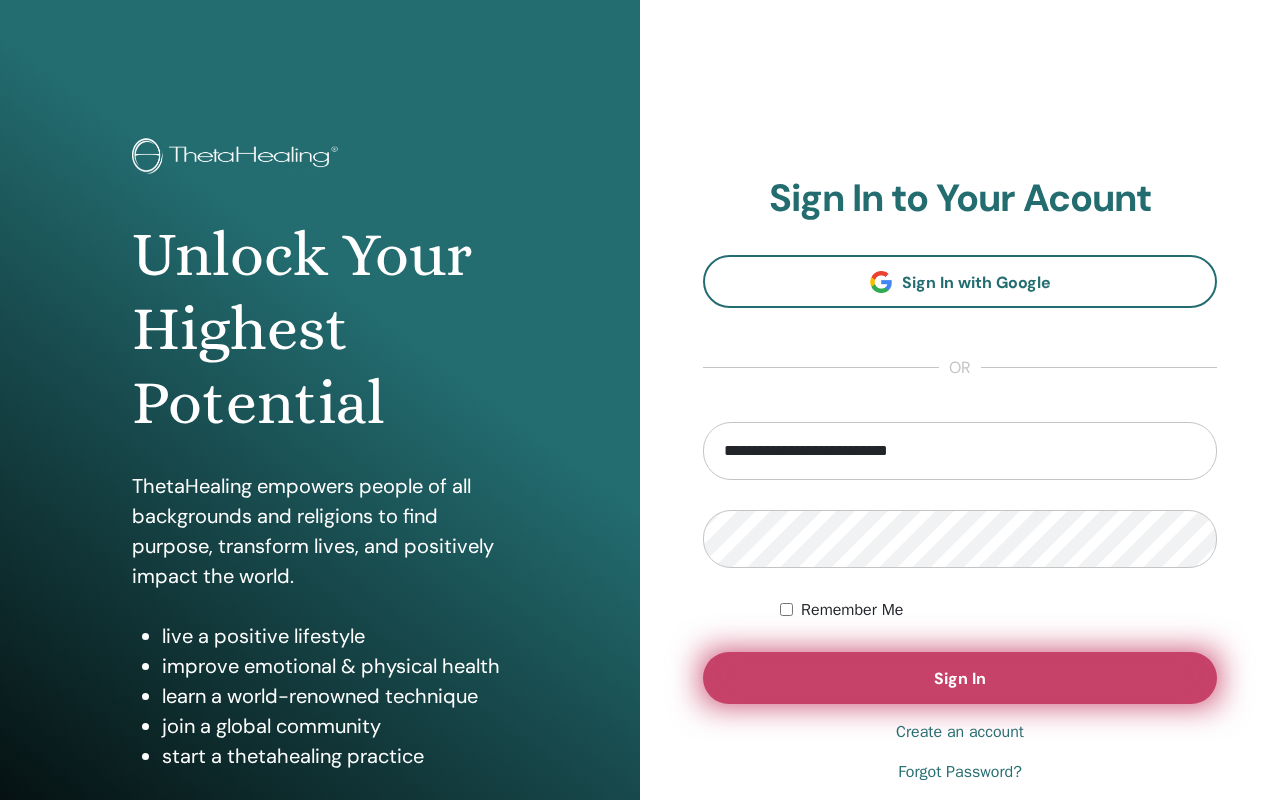 click on "Sign In" at bounding box center (960, 678) 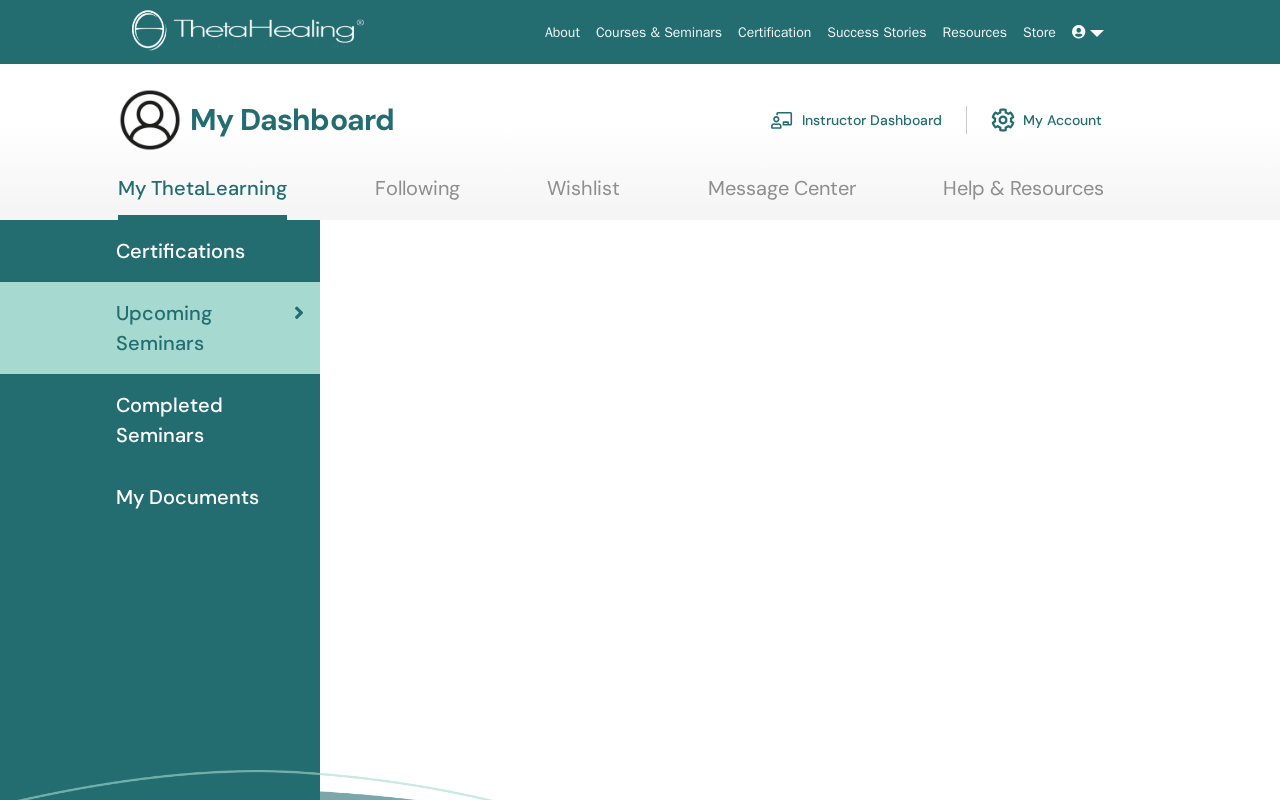 scroll, scrollTop: 0, scrollLeft: 0, axis: both 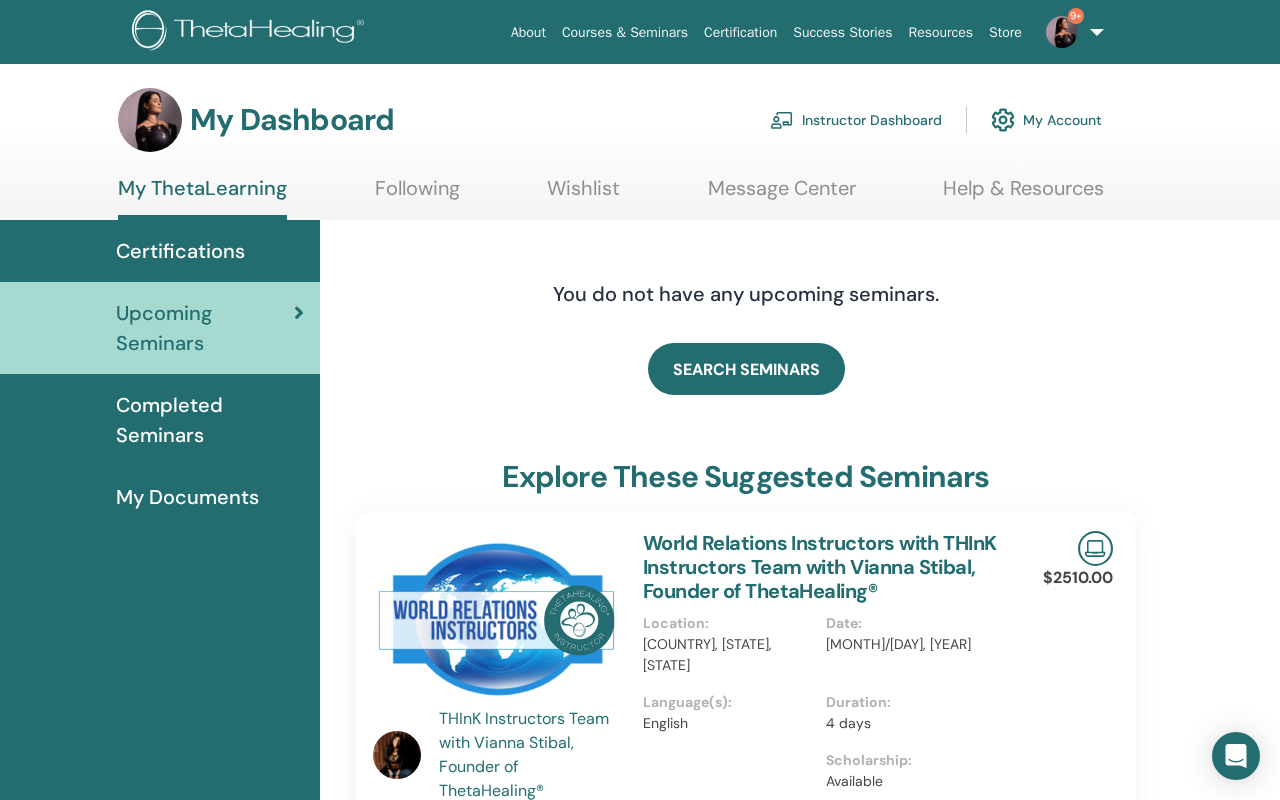 click on "Help & Resources" at bounding box center (1023, 195) 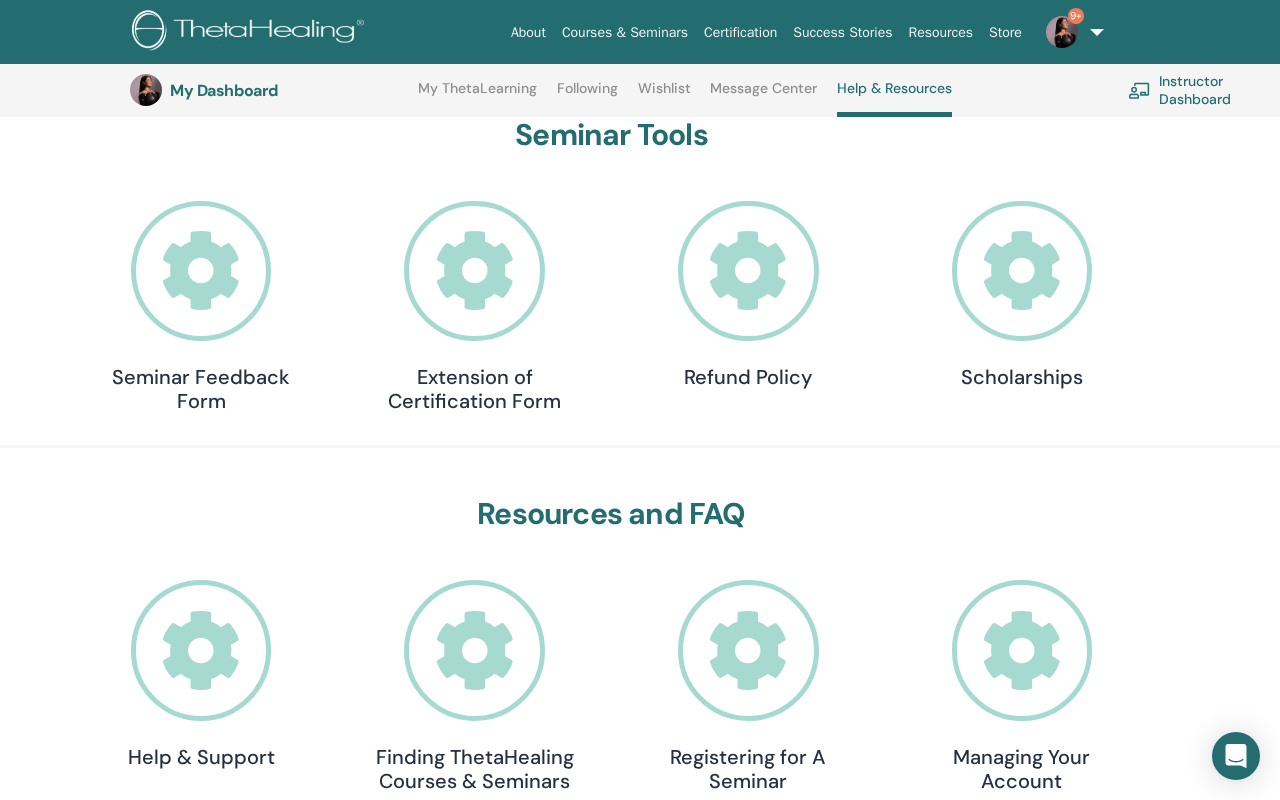 scroll, scrollTop: 0, scrollLeft: 0, axis: both 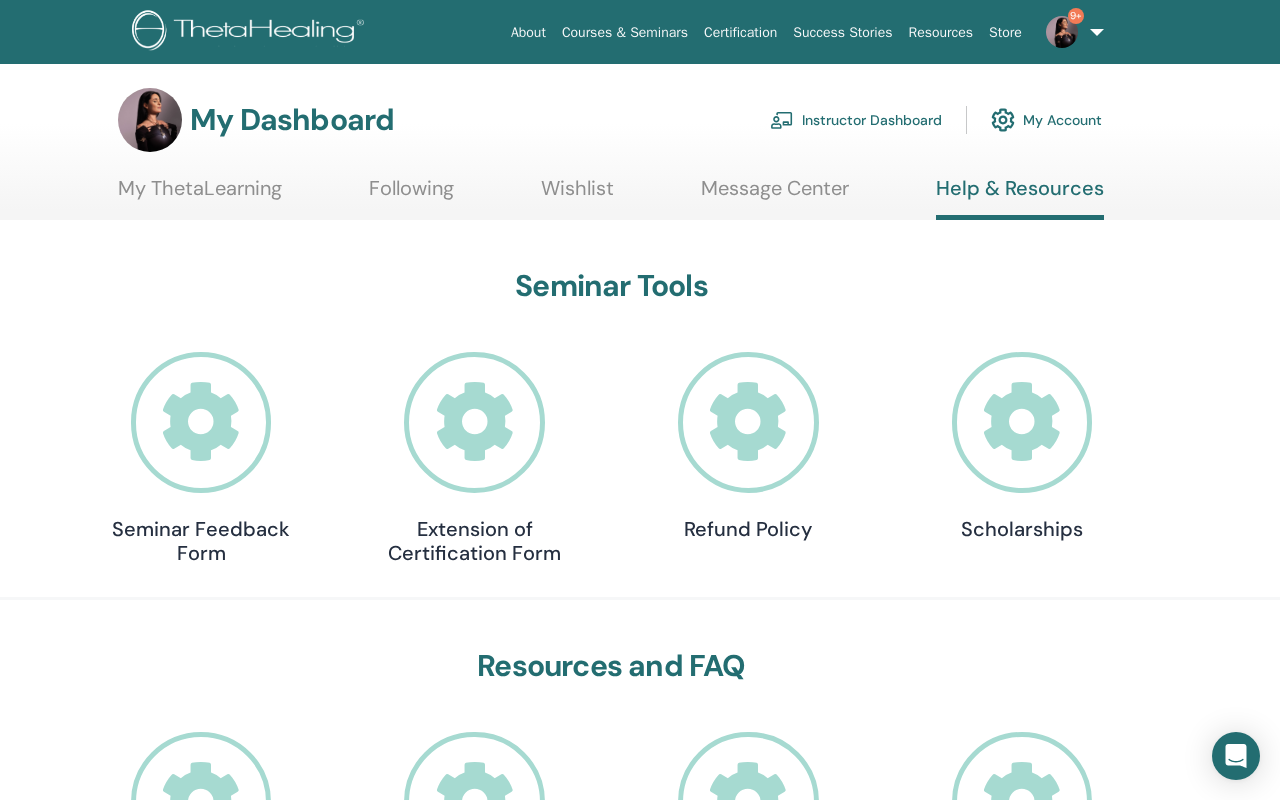 click on "Message Center" at bounding box center [775, 195] 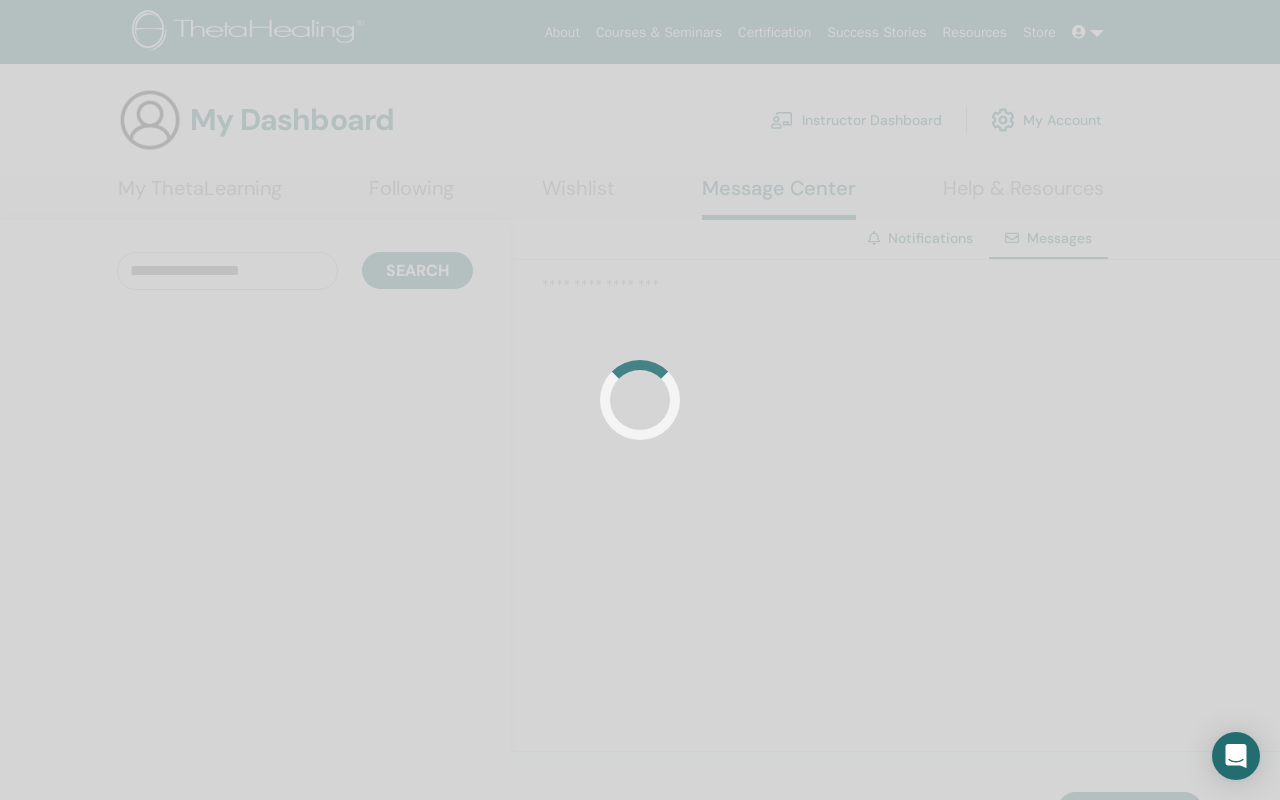 scroll, scrollTop: 0, scrollLeft: 0, axis: both 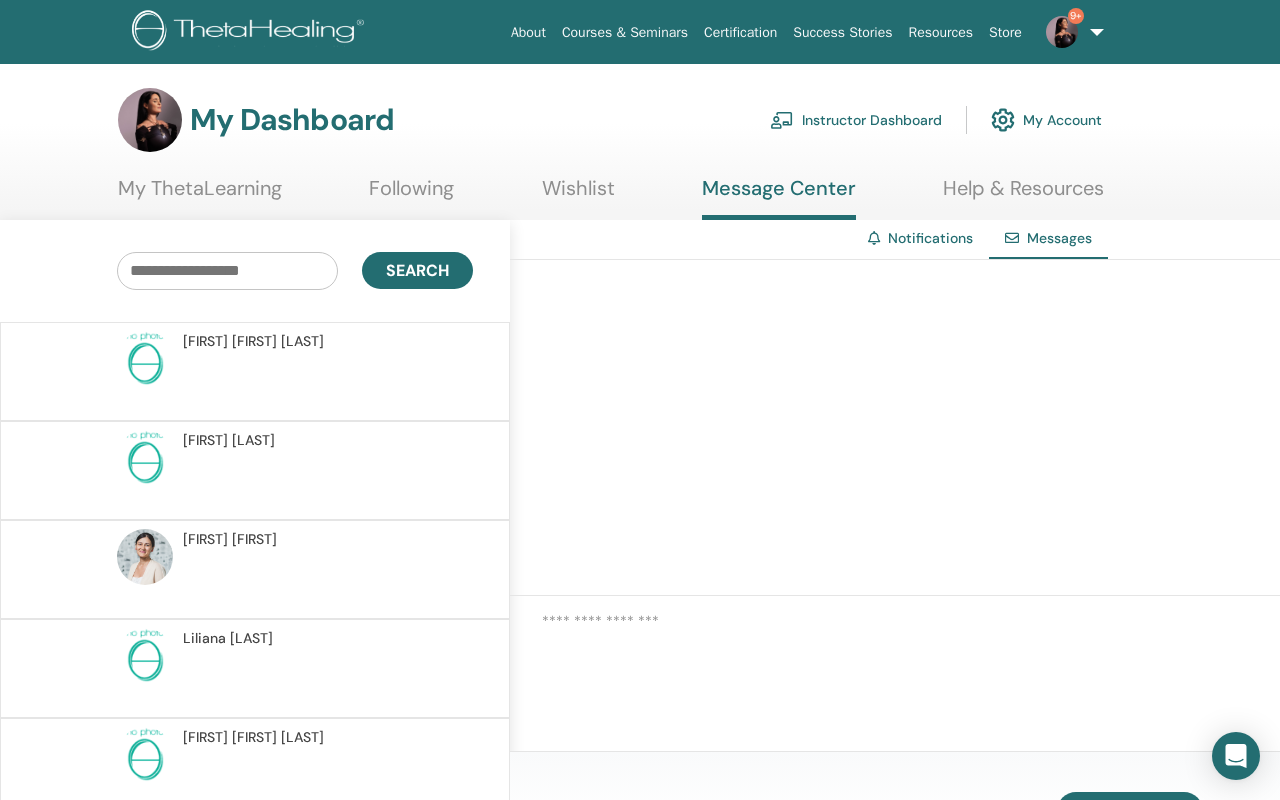 click on "My Account" at bounding box center (1046, 120) 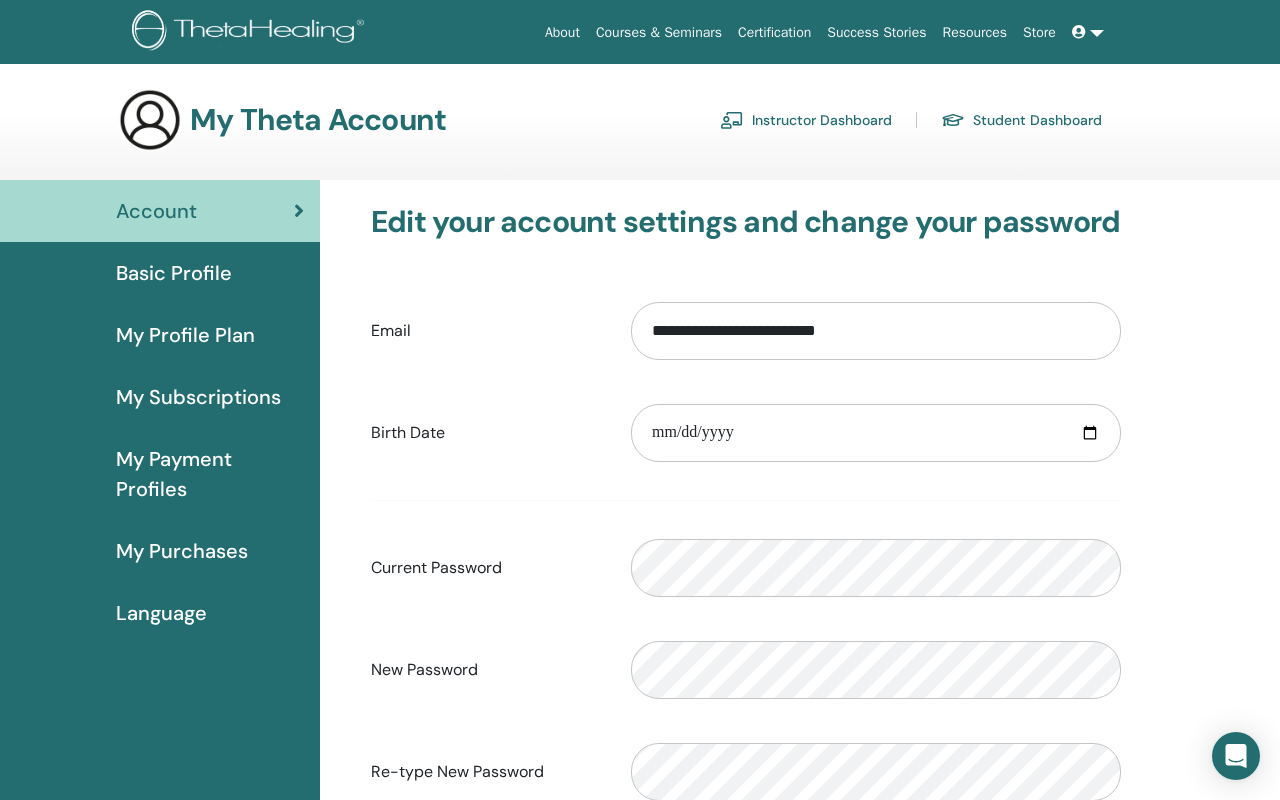 scroll, scrollTop: 0, scrollLeft: 0, axis: both 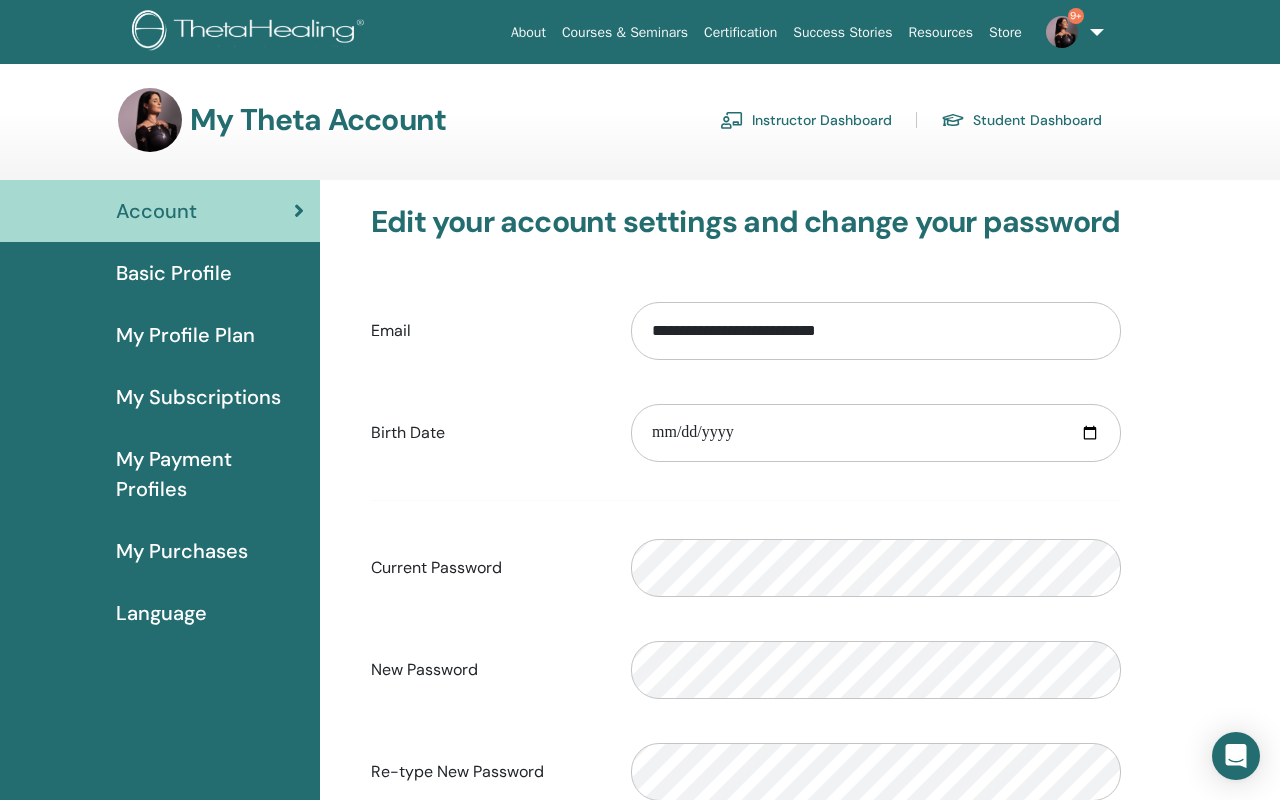 click on "My Purchases" at bounding box center (182, 551) 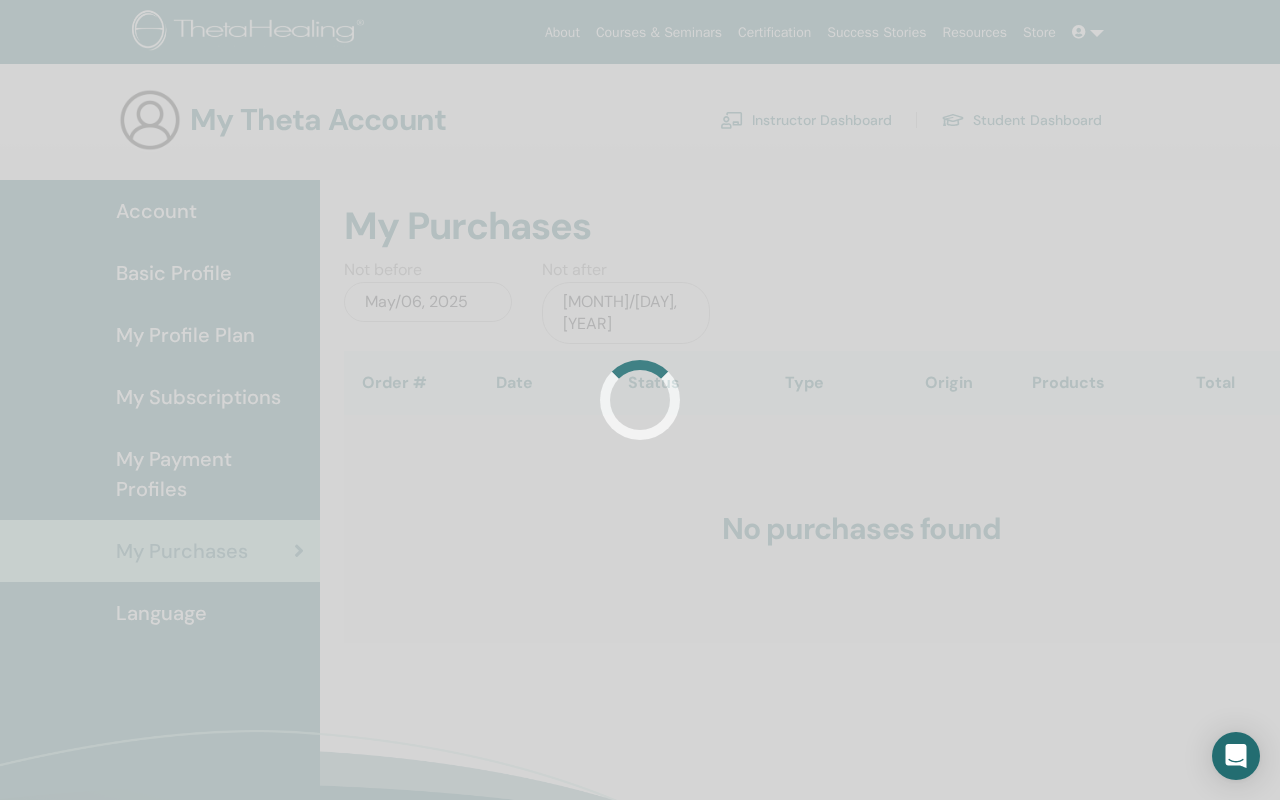scroll, scrollTop: 0, scrollLeft: 0, axis: both 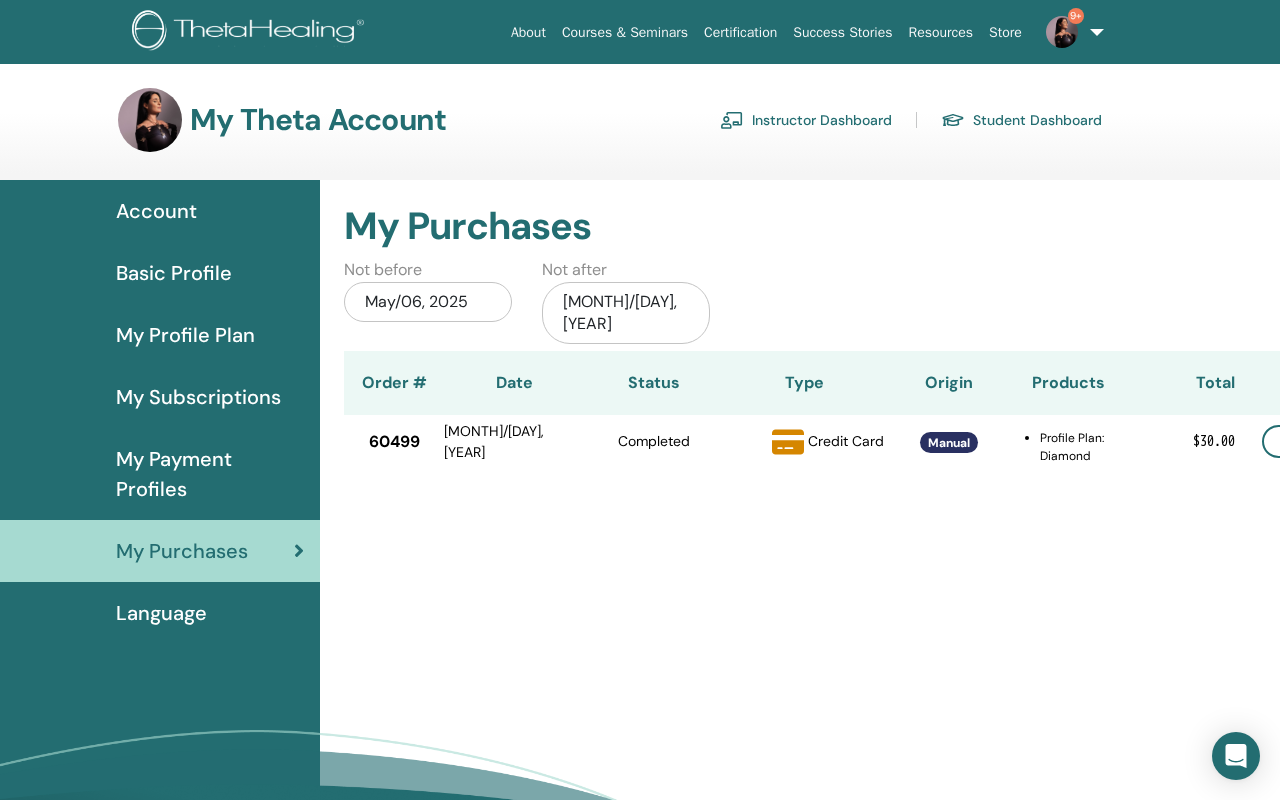 click on "My Profile Plan" at bounding box center [185, 335] 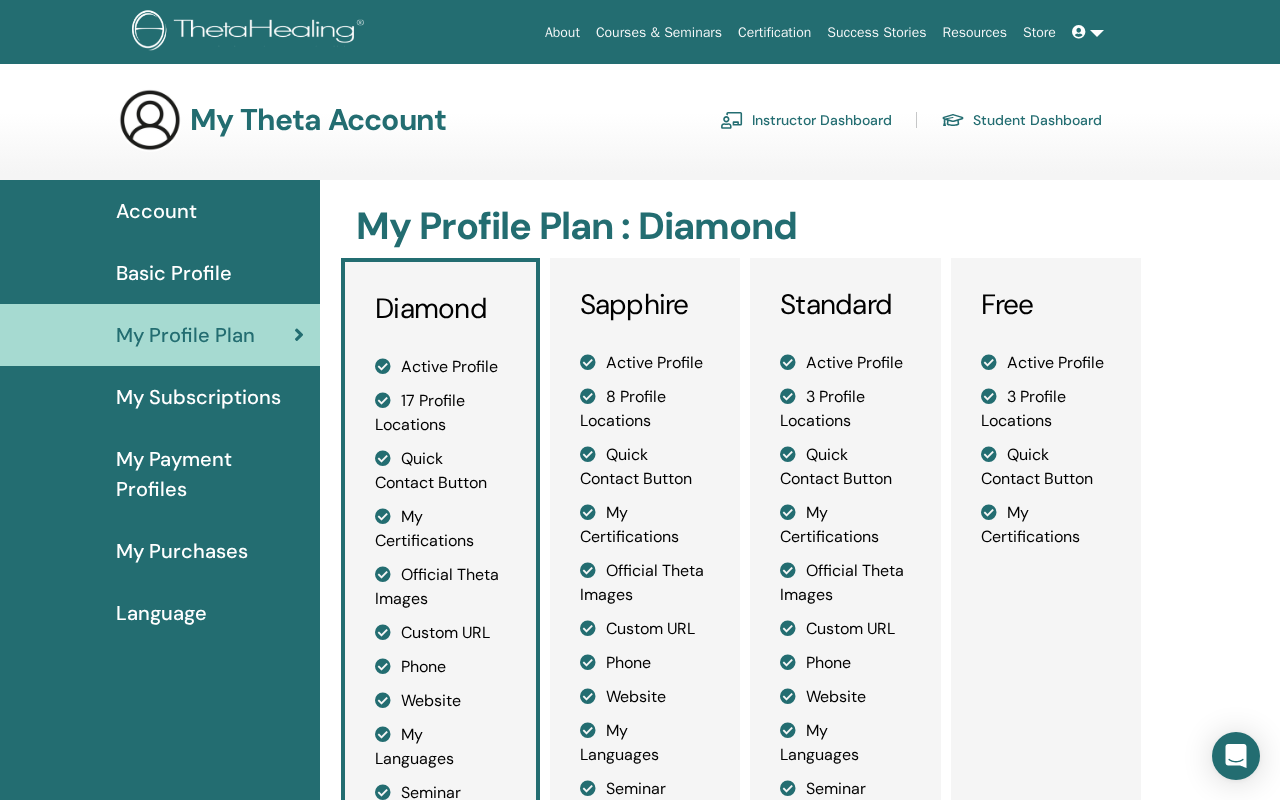 scroll, scrollTop: 0, scrollLeft: 0, axis: both 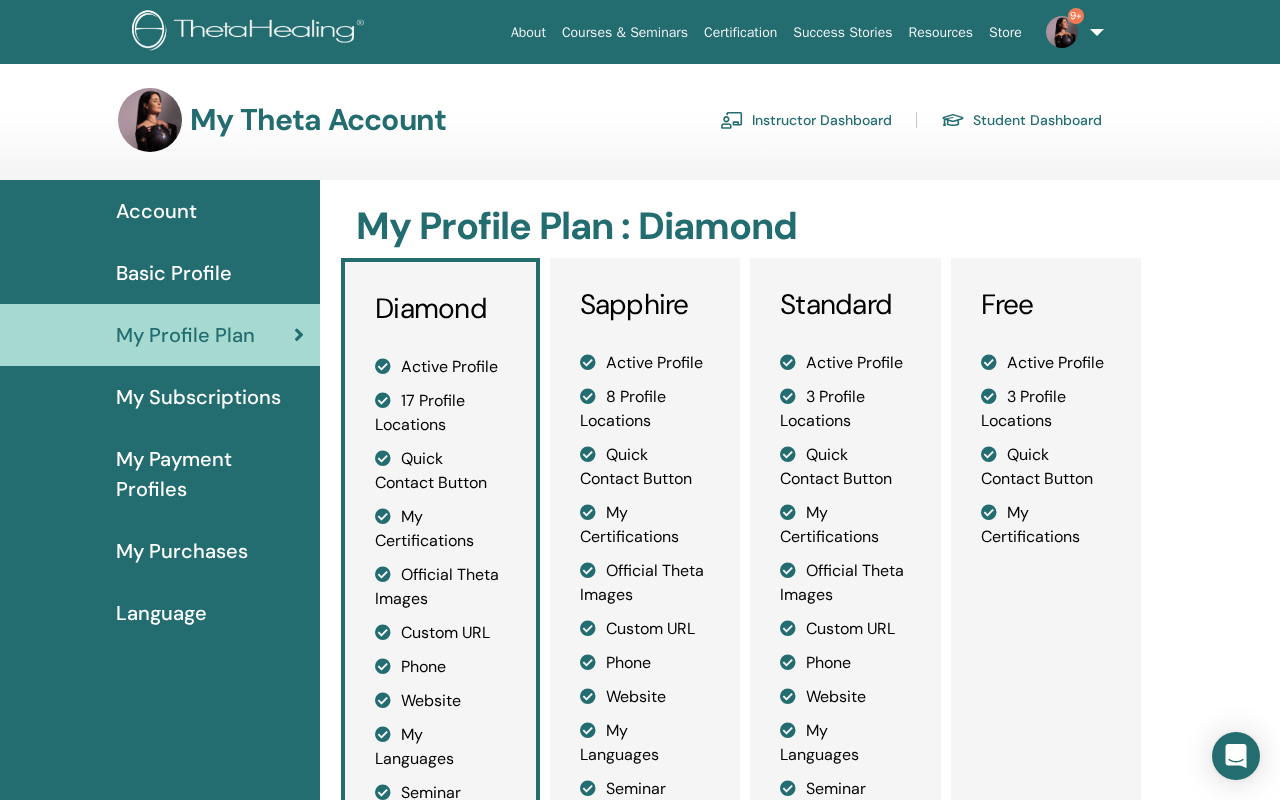 click on "Basic Profile" at bounding box center [174, 273] 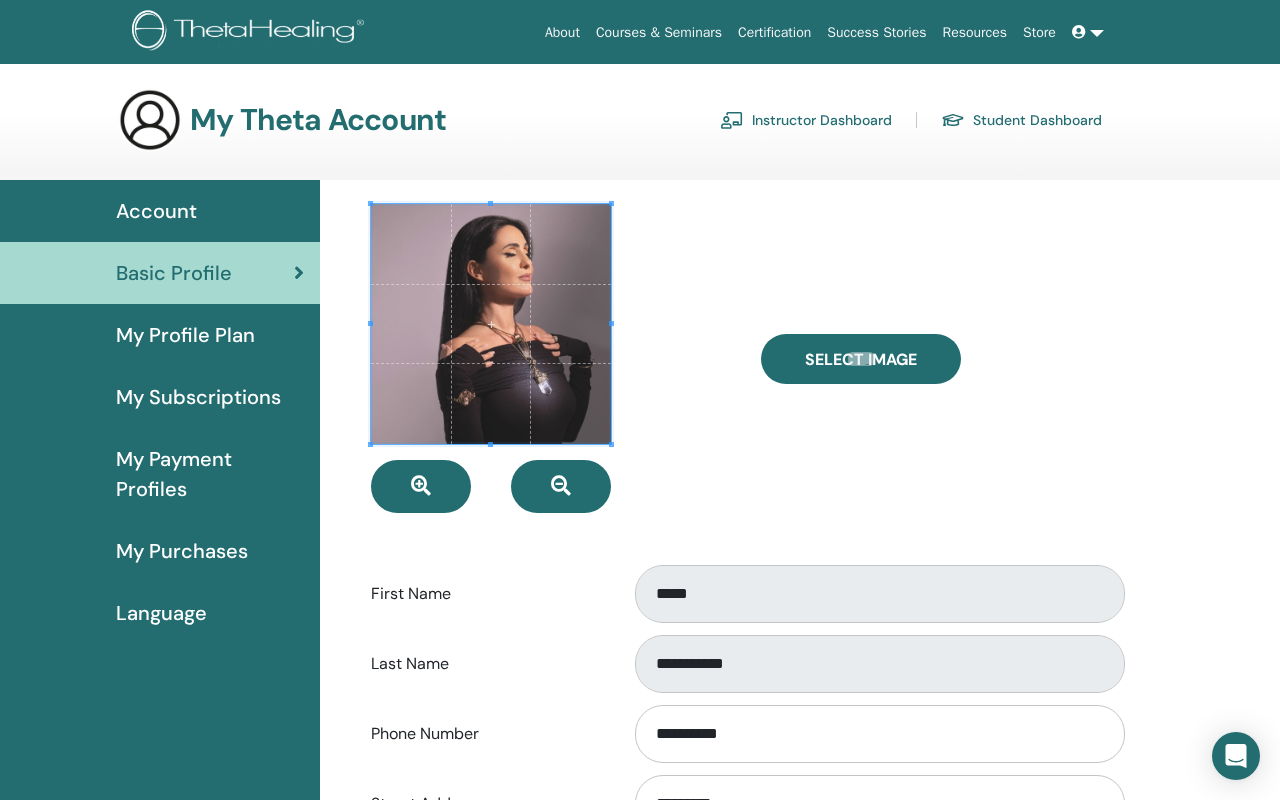 scroll, scrollTop: 0, scrollLeft: 0, axis: both 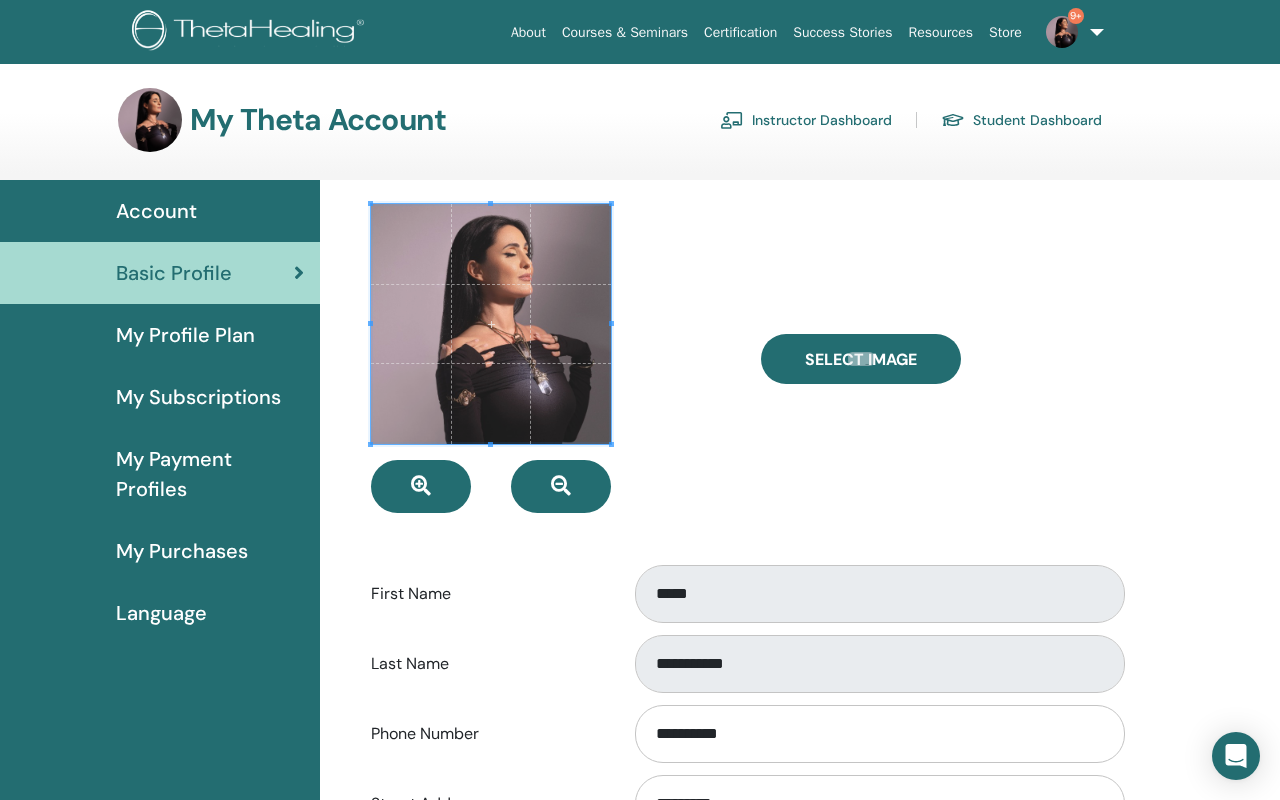 click on "Account" at bounding box center (156, 211) 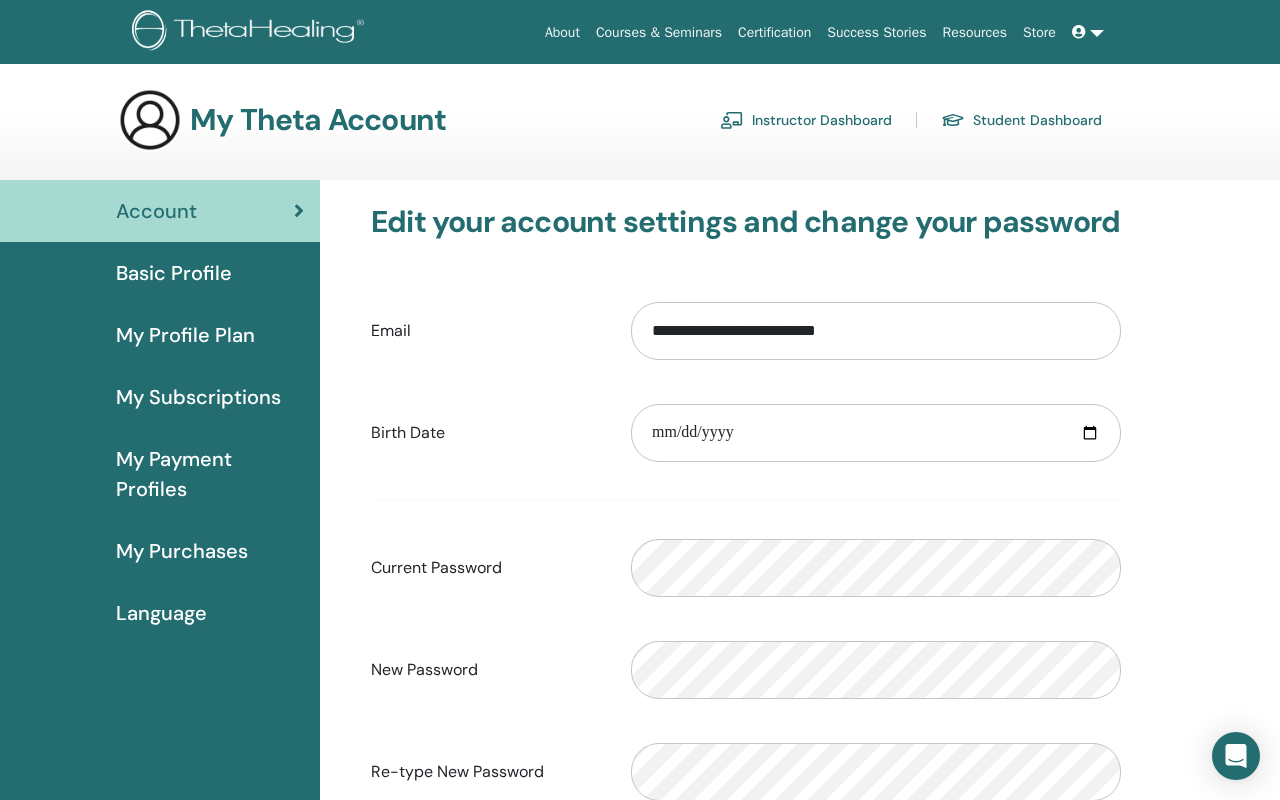 scroll, scrollTop: 0, scrollLeft: 0, axis: both 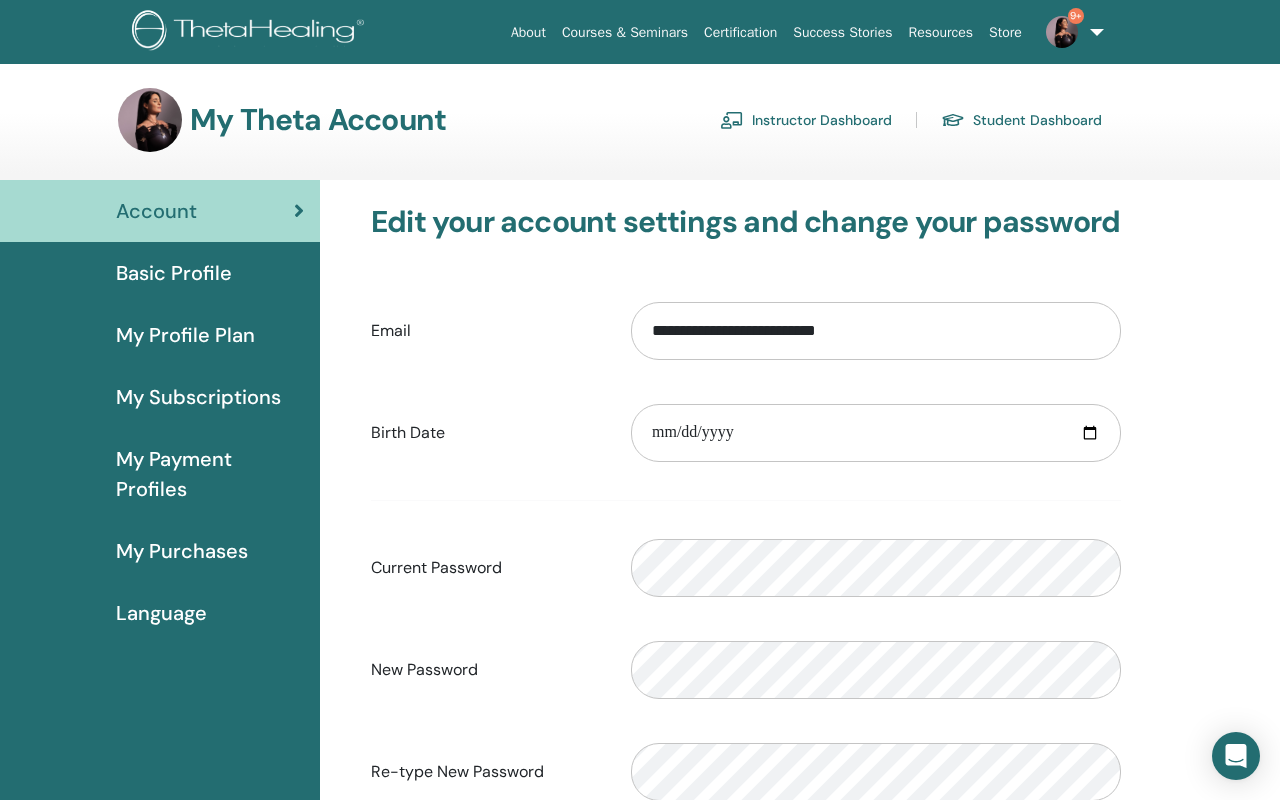 click on "My Purchases" at bounding box center [182, 551] 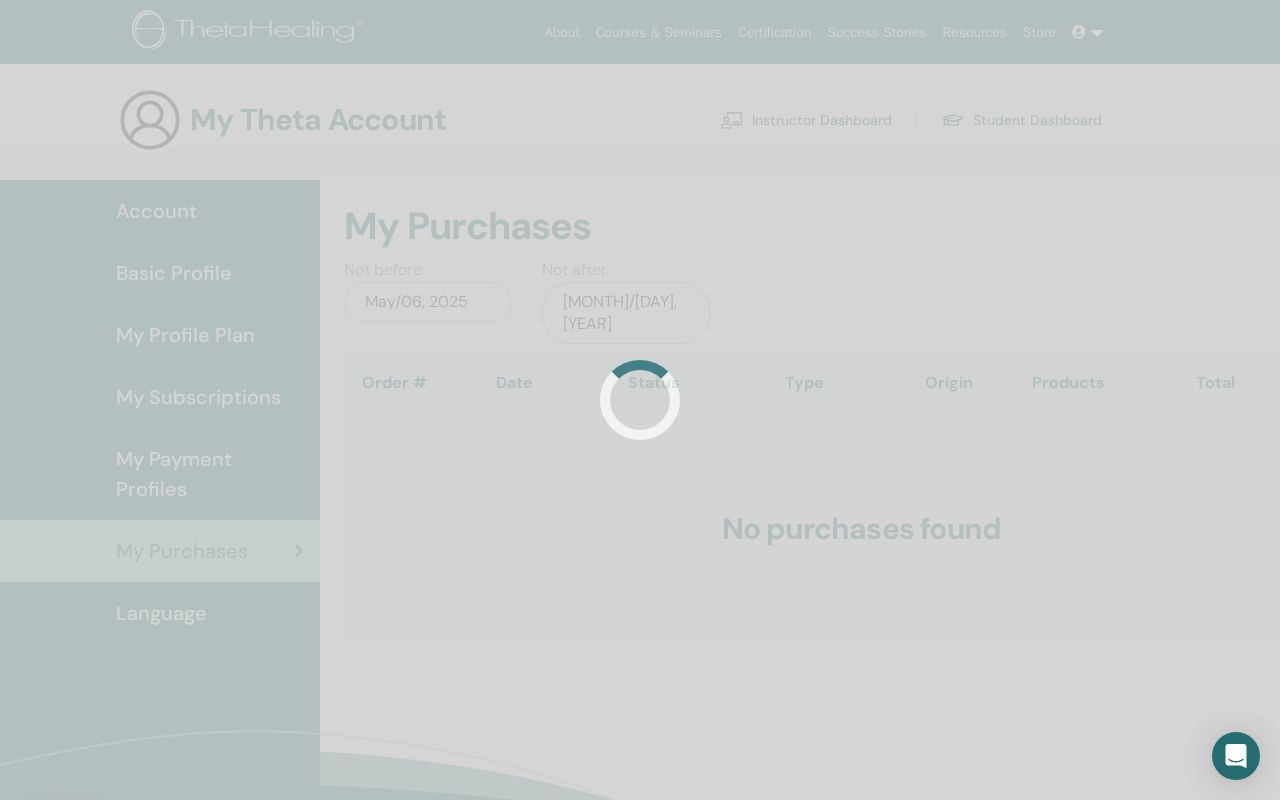 scroll, scrollTop: 0, scrollLeft: 0, axis: both 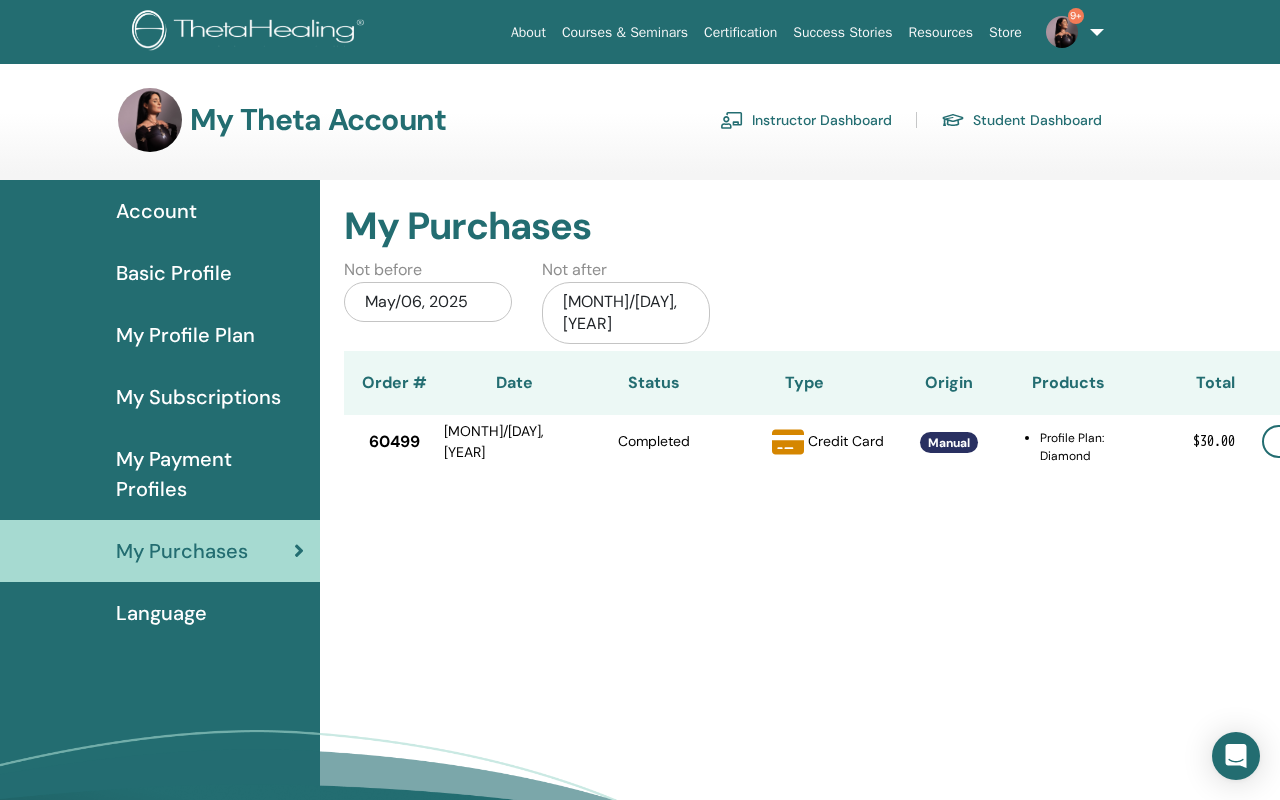 click on "Student Dashboard" at bounding box center [1021, 120] 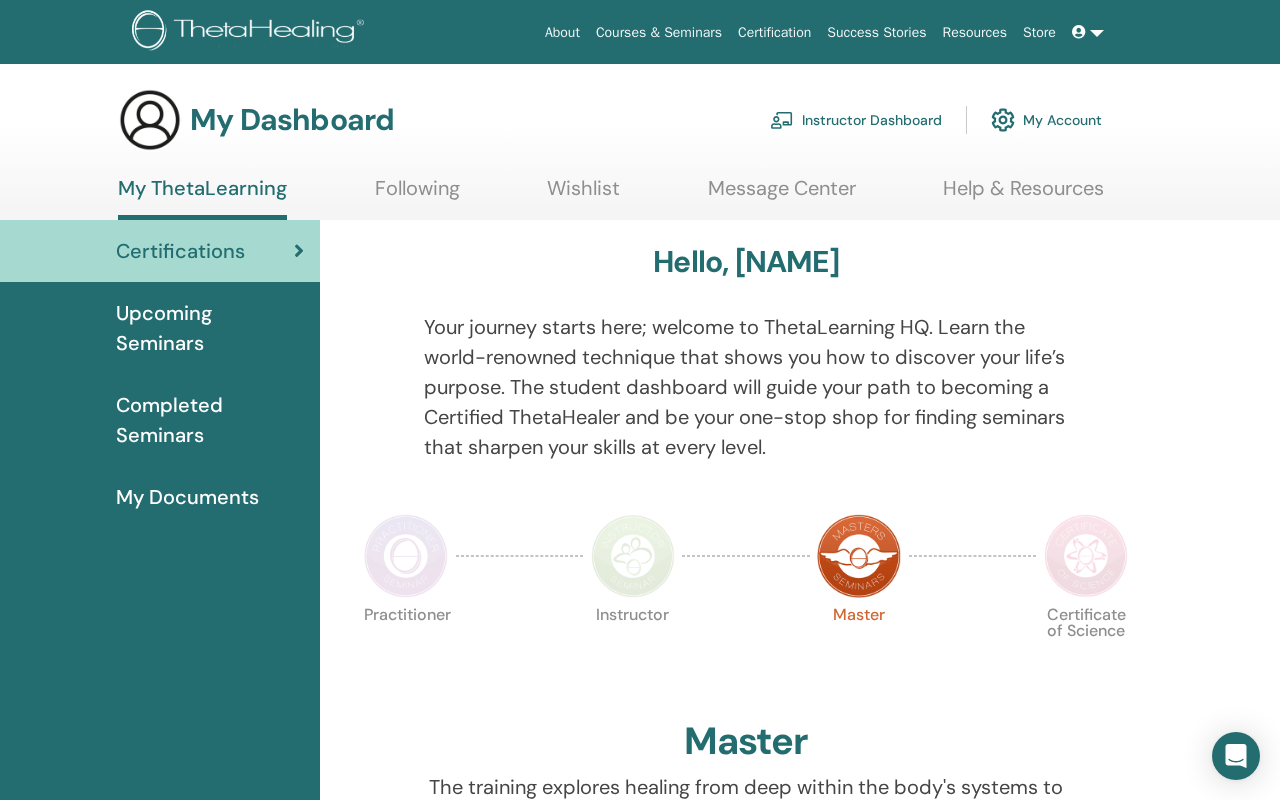 scroll, scrollTop: 0, scrollLeft: 0, axis: both 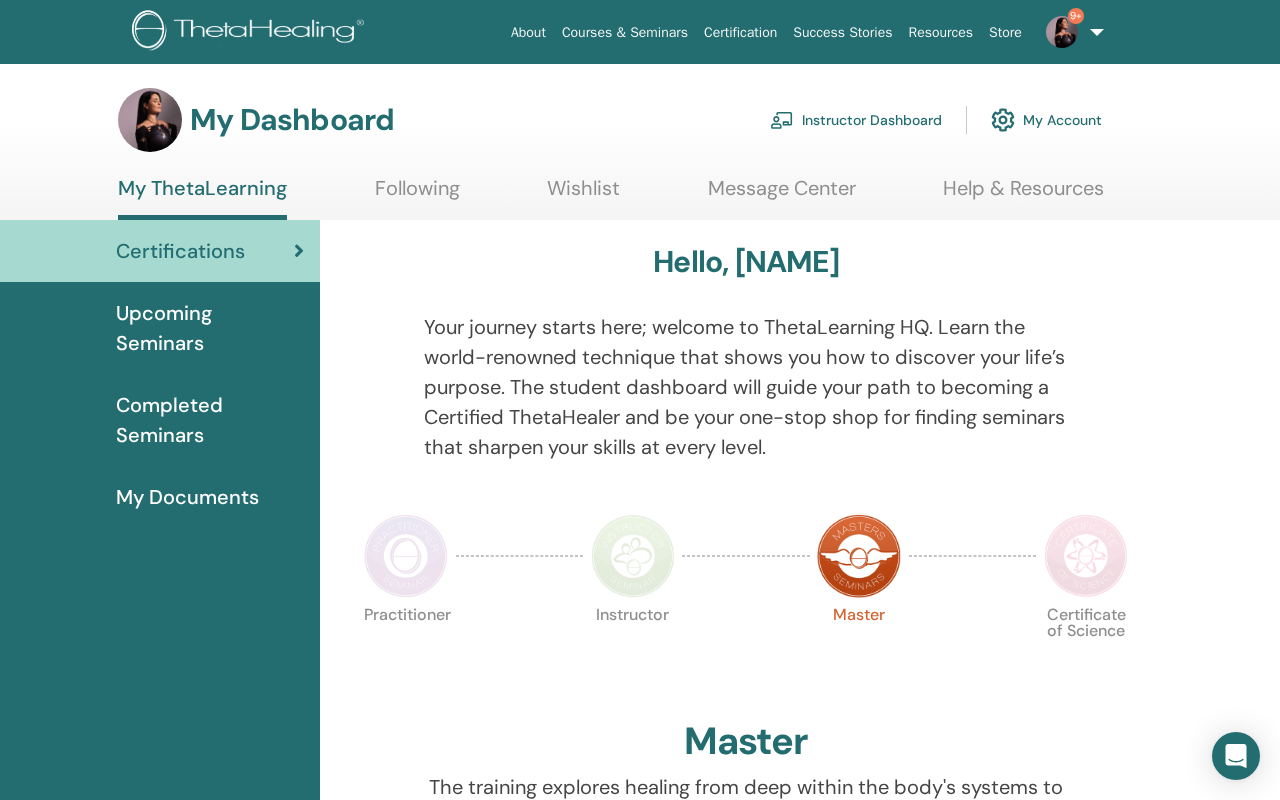 click on "Help & Resources" at bounding box center [1023, 195] 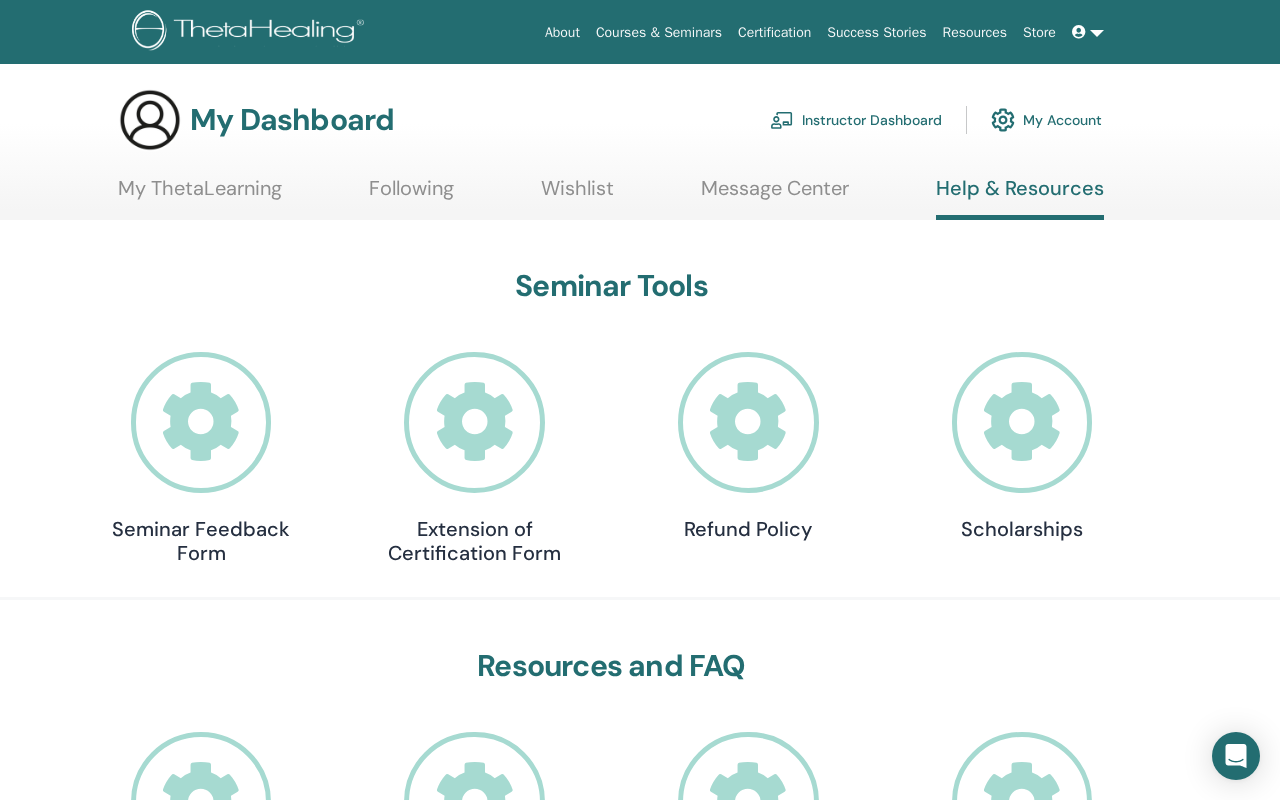 scroll, scrollTop: 0, scrollLeft: 0, axis: both 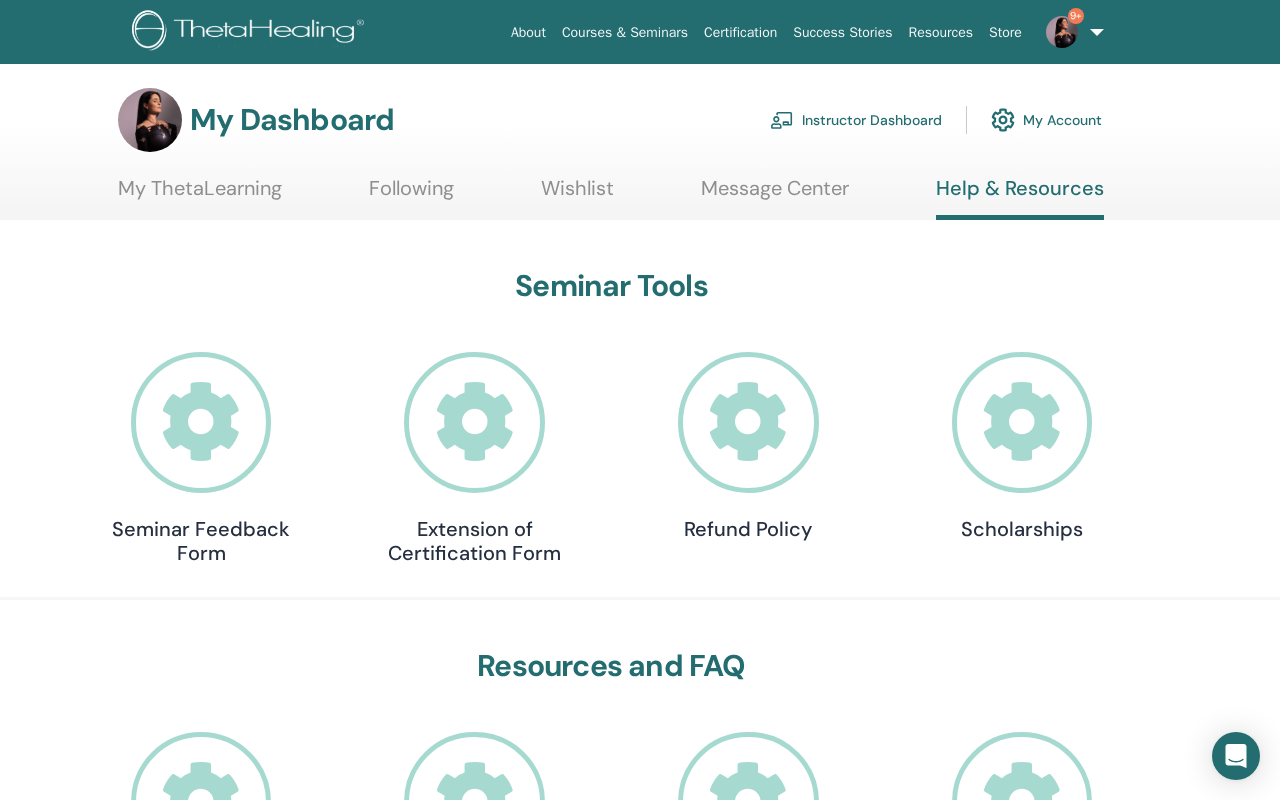 click on "My ThetaLearning" at bounding box center [200, 195] 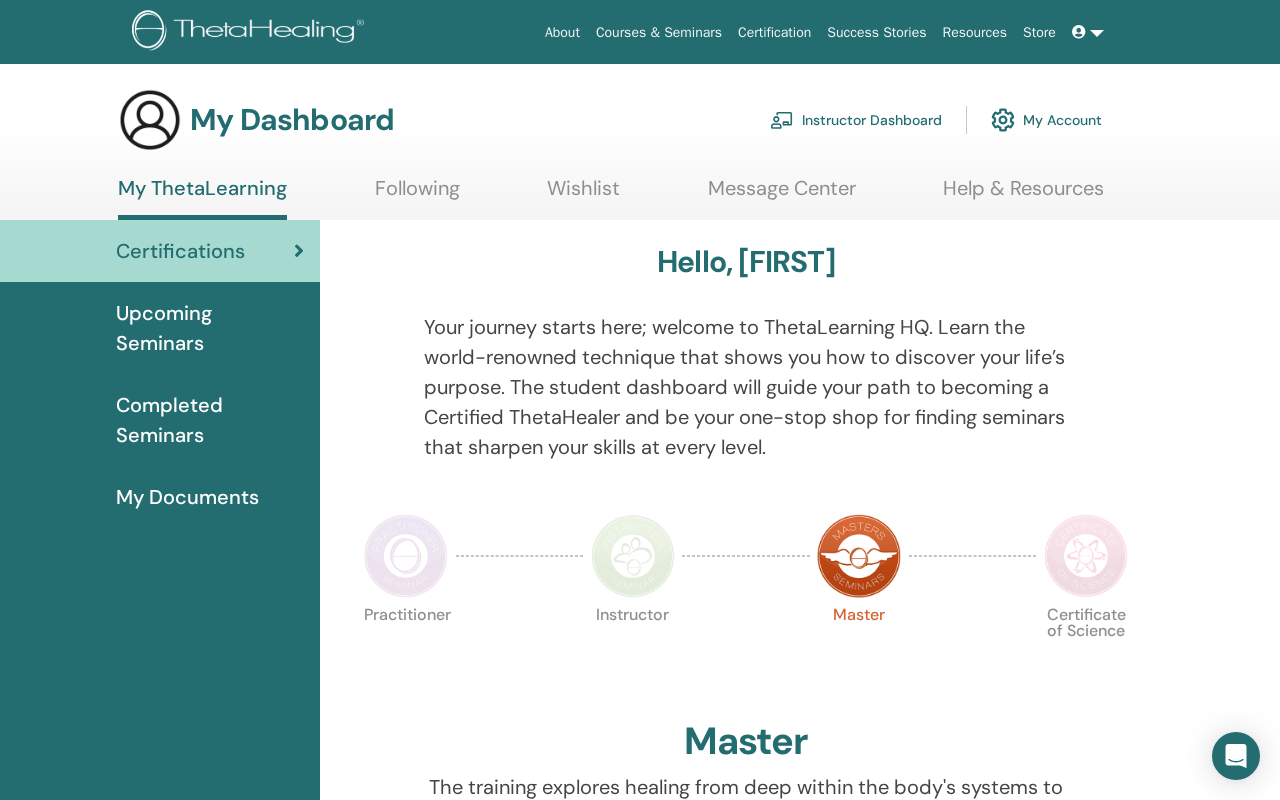 scroll, scrollTop: 0, scrollLeft: 0, axis: both 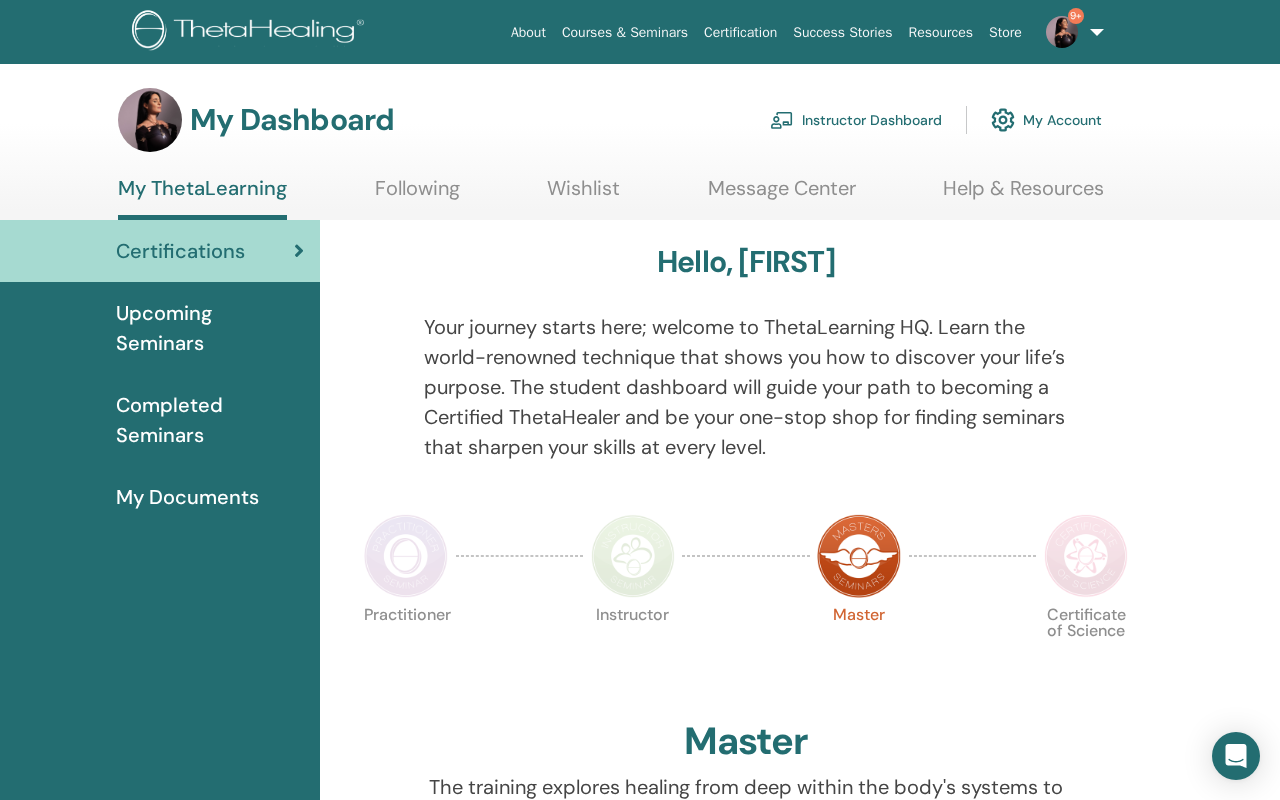 click on "My Documents" at bounding box center [187, 497] 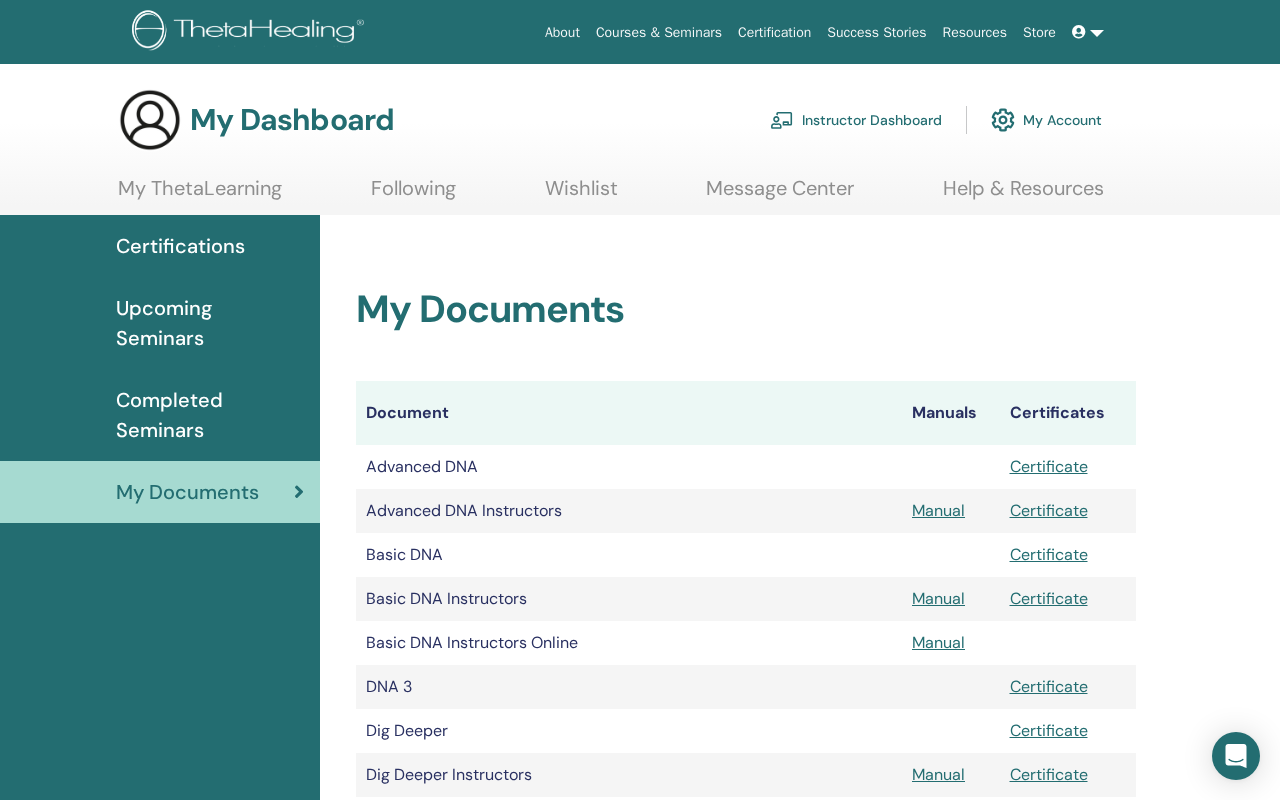scroll, scrollTop: 0, scrollLeft: 0, axis: both 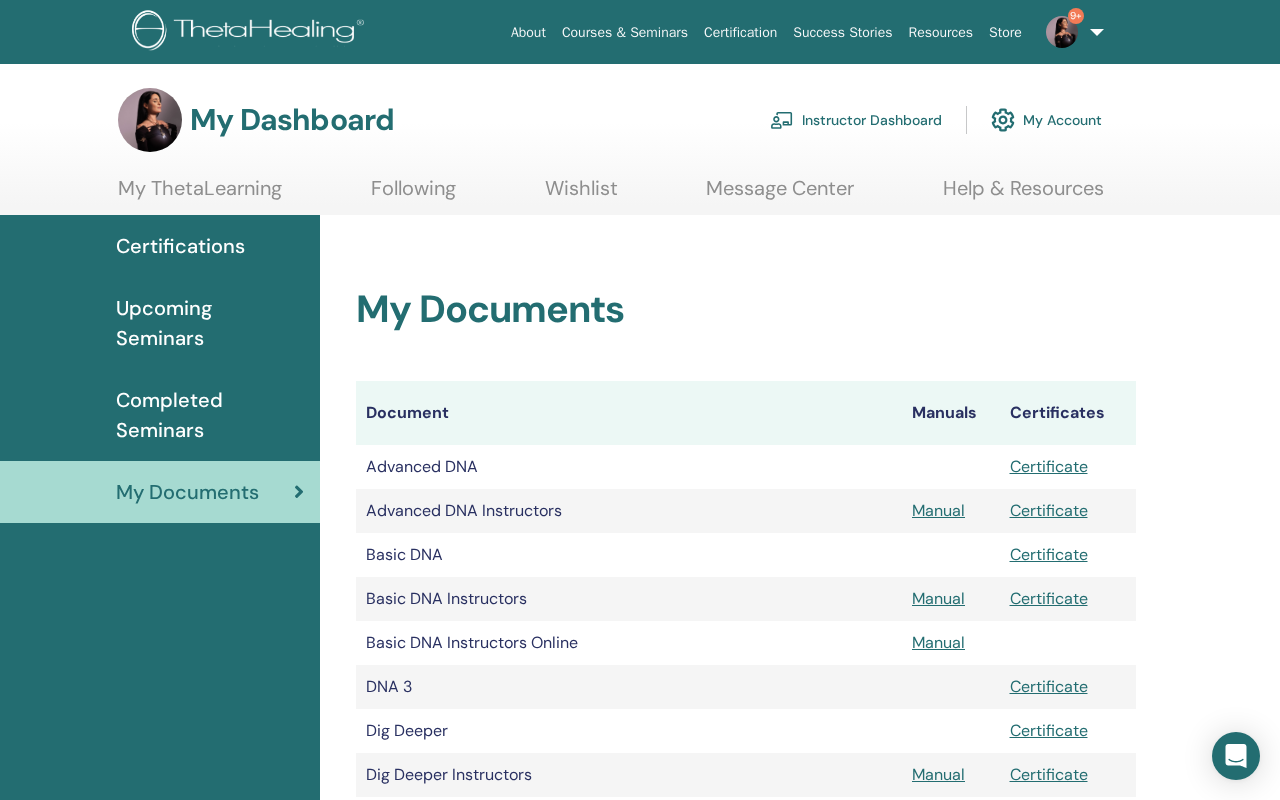 click on "Help & Resources" at bounding box center [1023, 195] 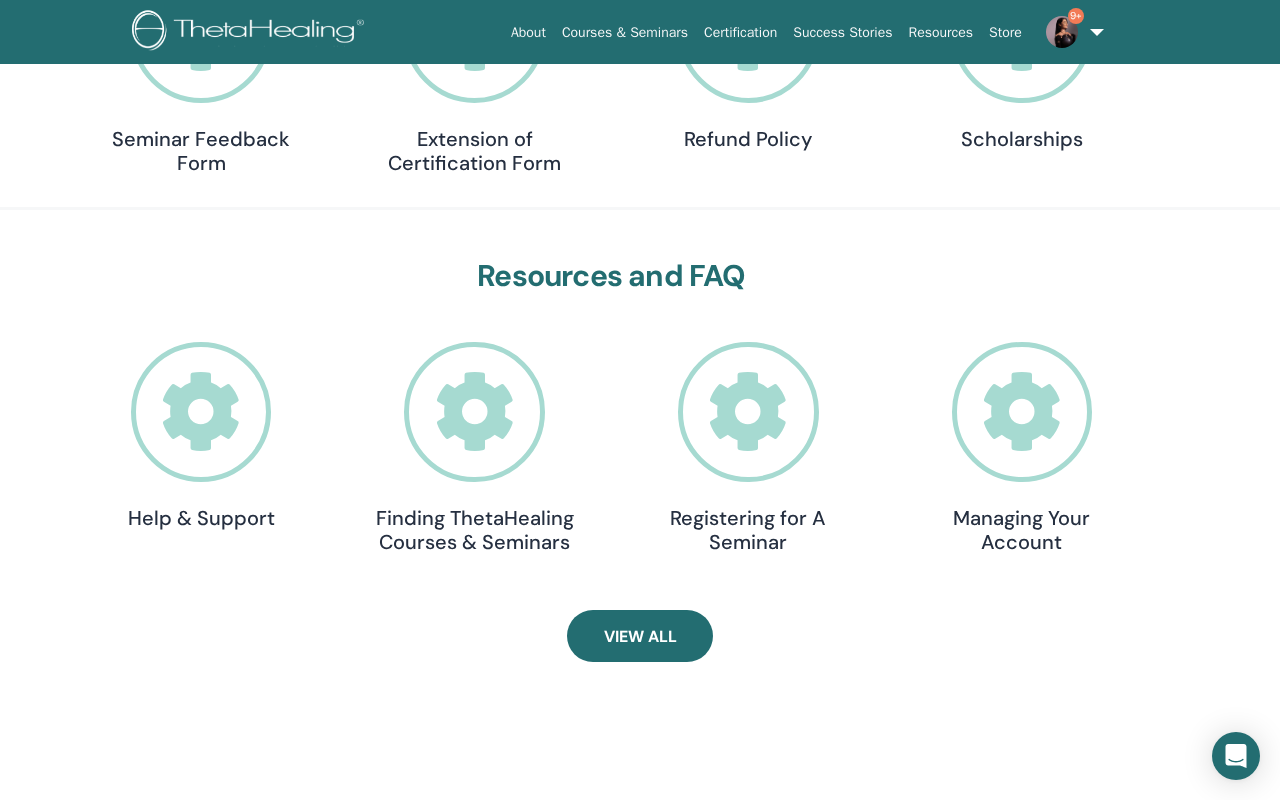scroll, scrollTop: 0, scrollLeft: 0, axis: both 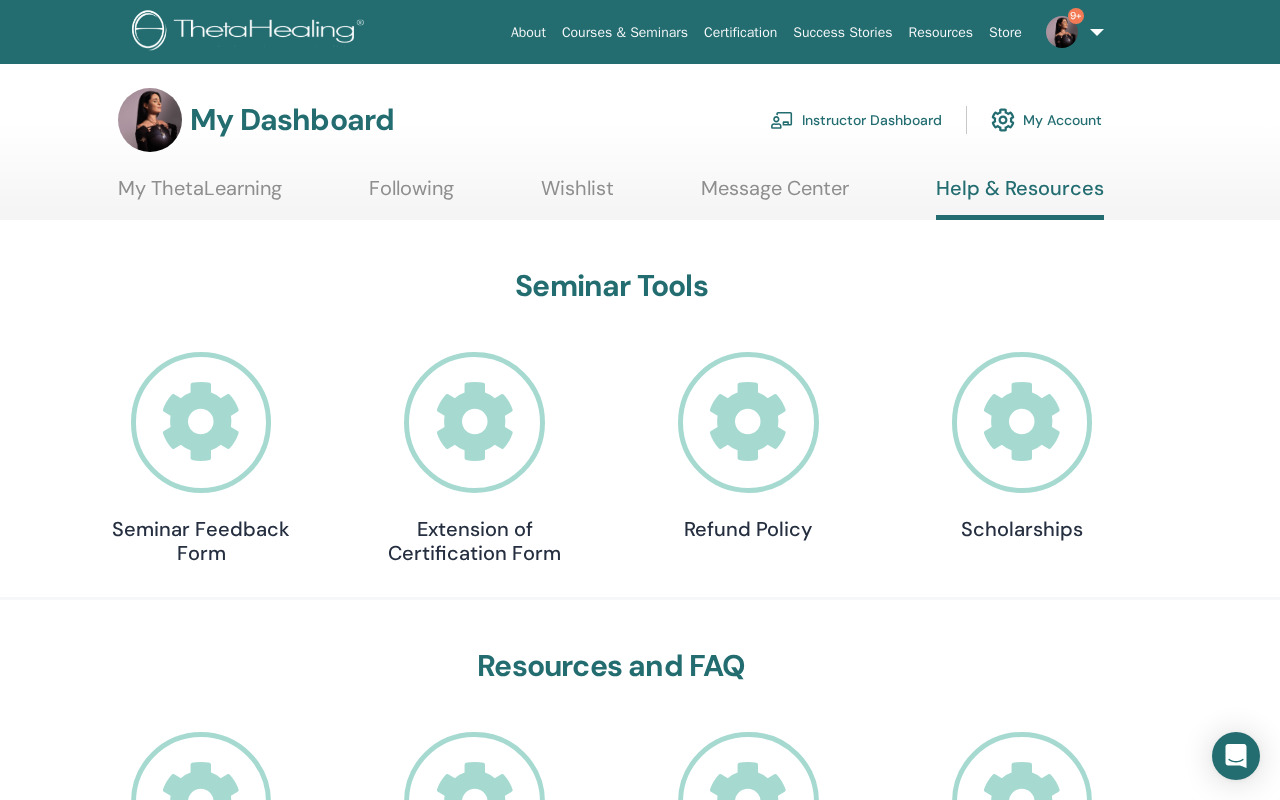 click on "Instructor Dashboard" at bounding box center [856, 120] 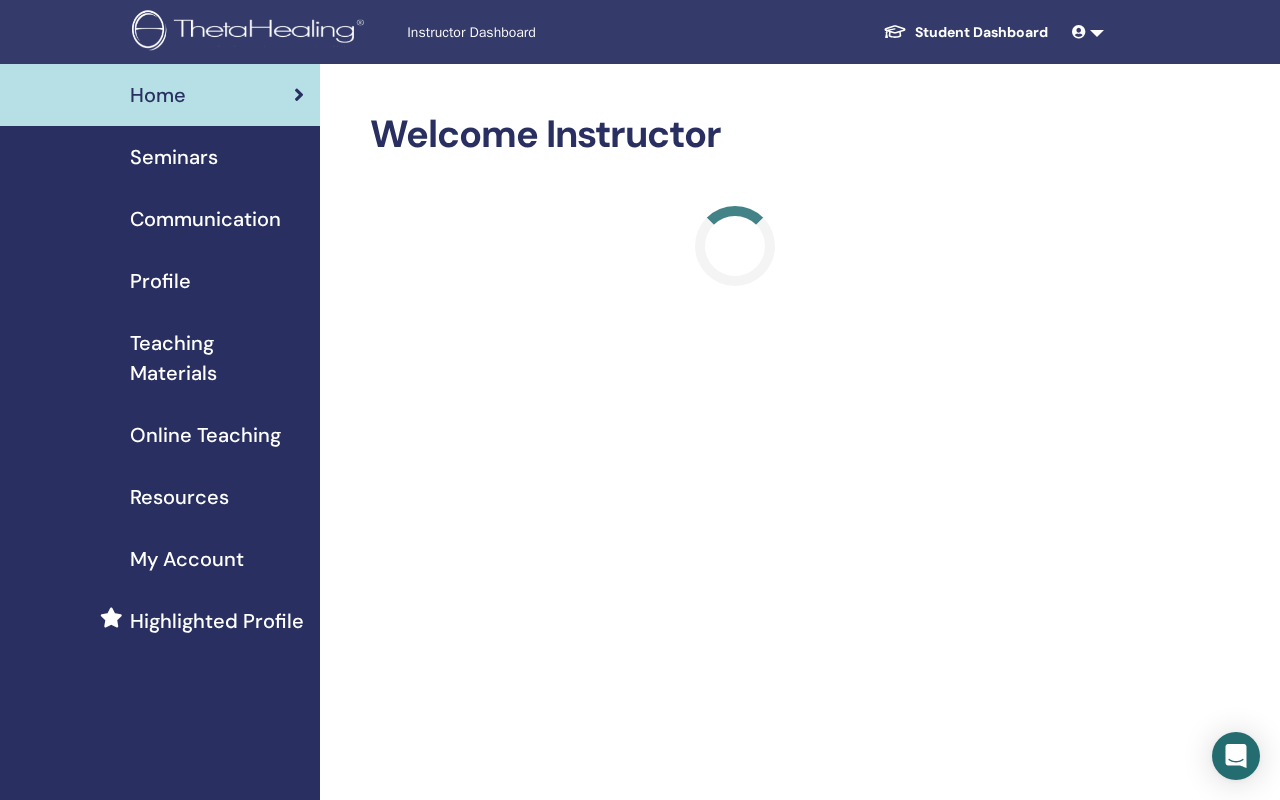 scroll, scrollTop: 0, scrollLeft: 0, axis: both 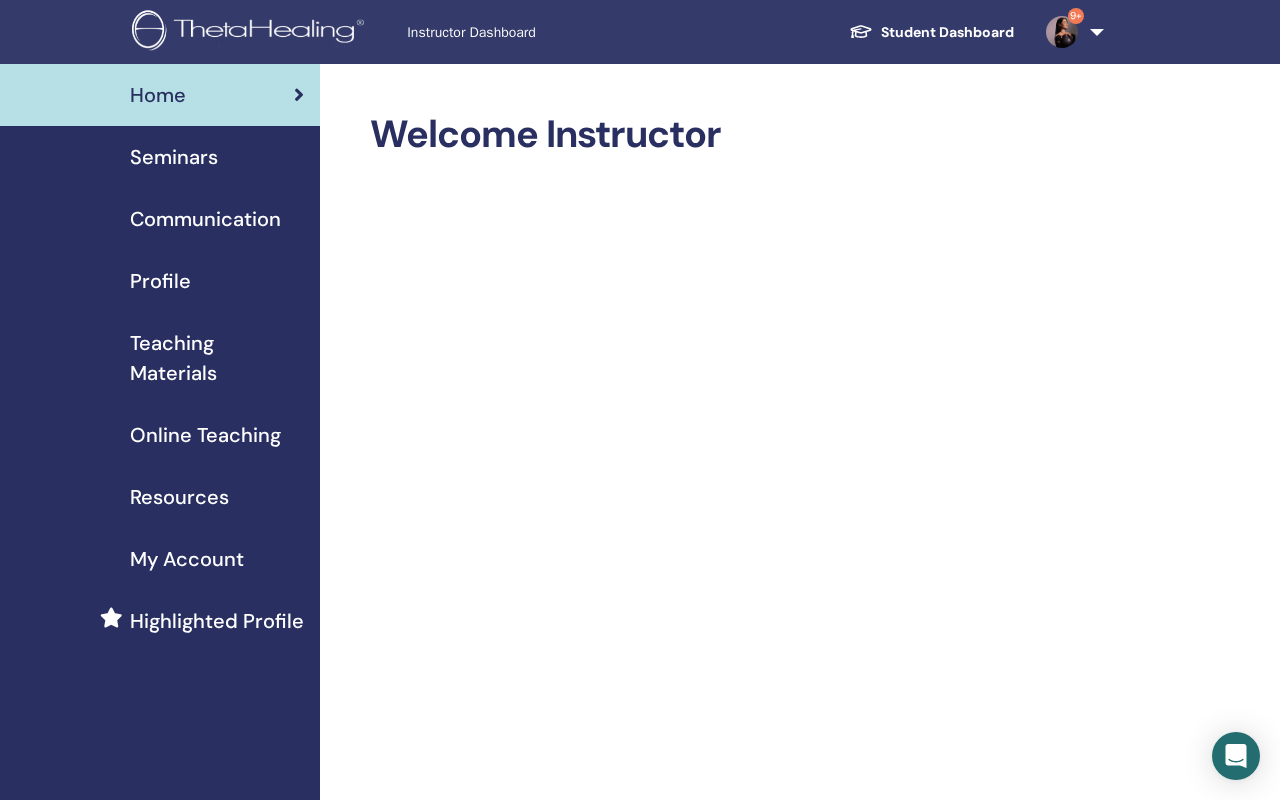 click on "Teaching Materials" at bounding box center (217, 358) 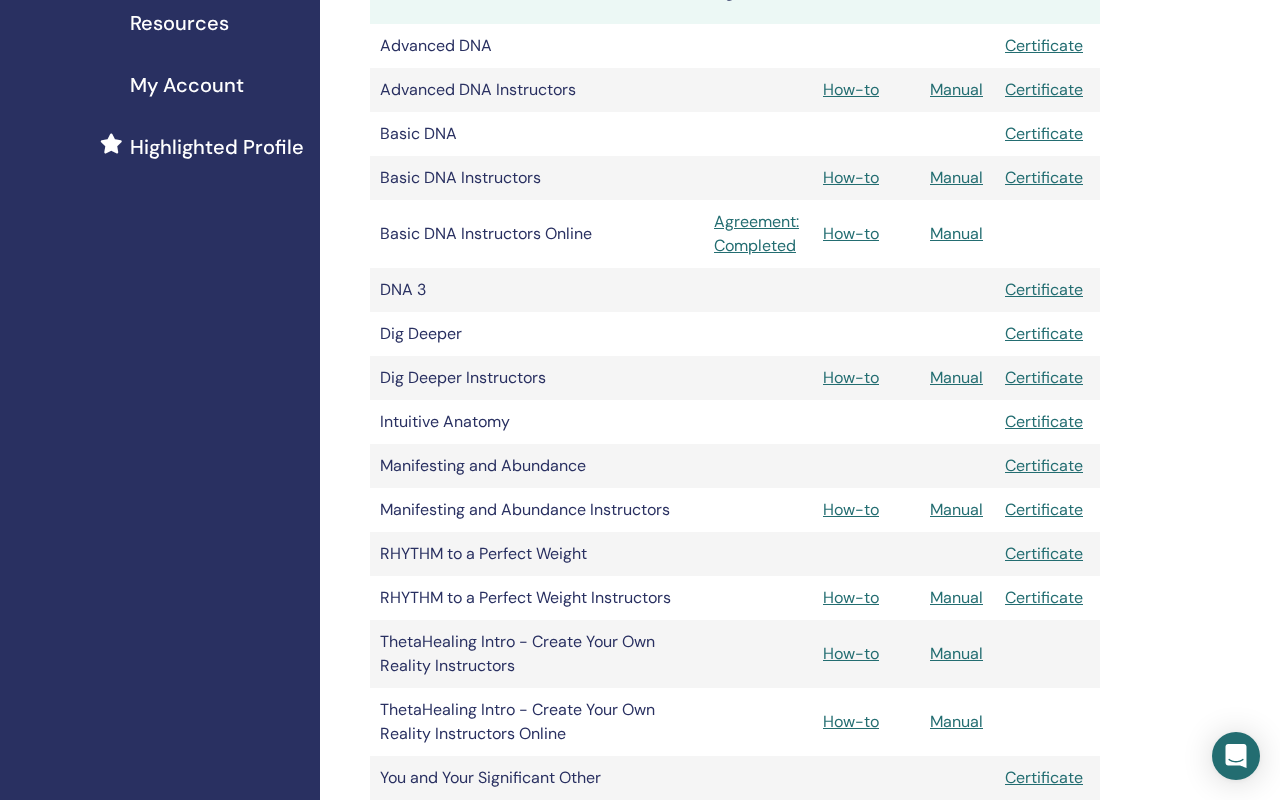scroll, scrollTop: 476, scrollLeft: 0, axis: vertical 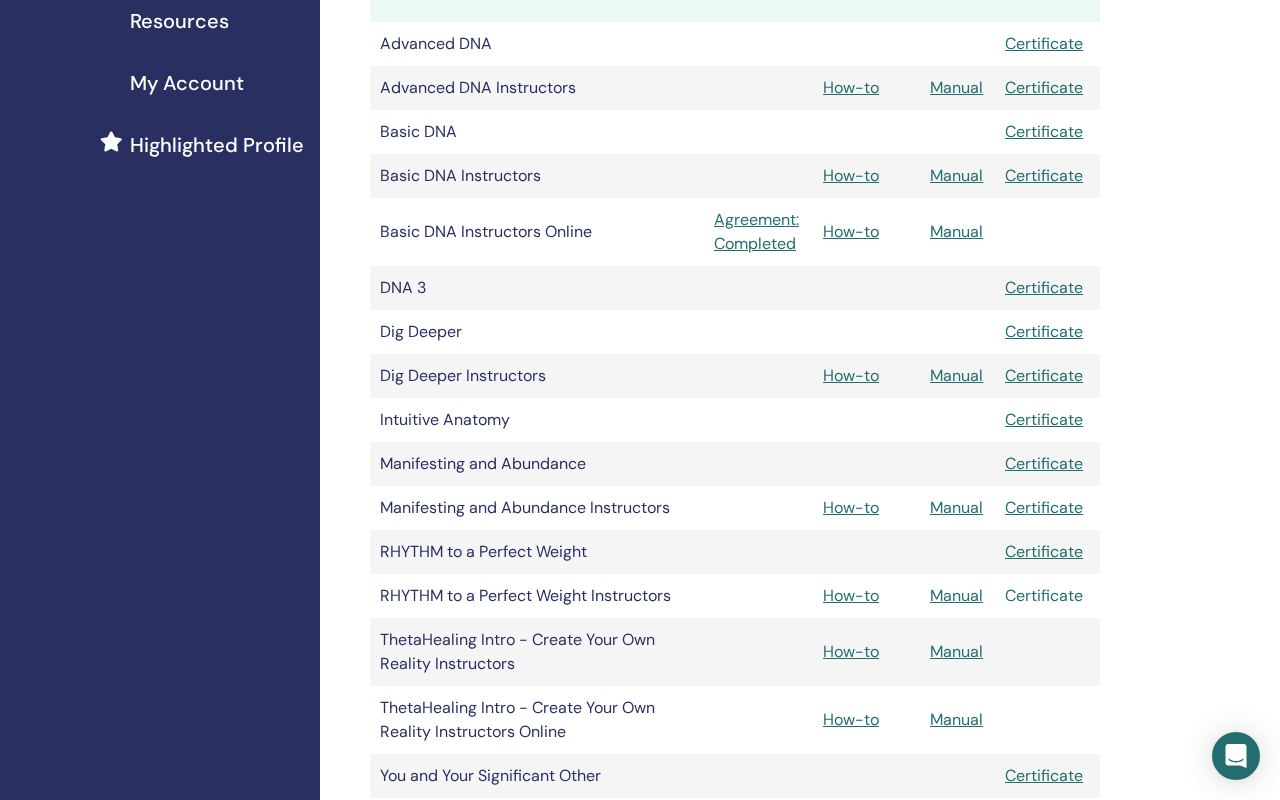 click on "Certificate" at bounding box center (1044, 595) 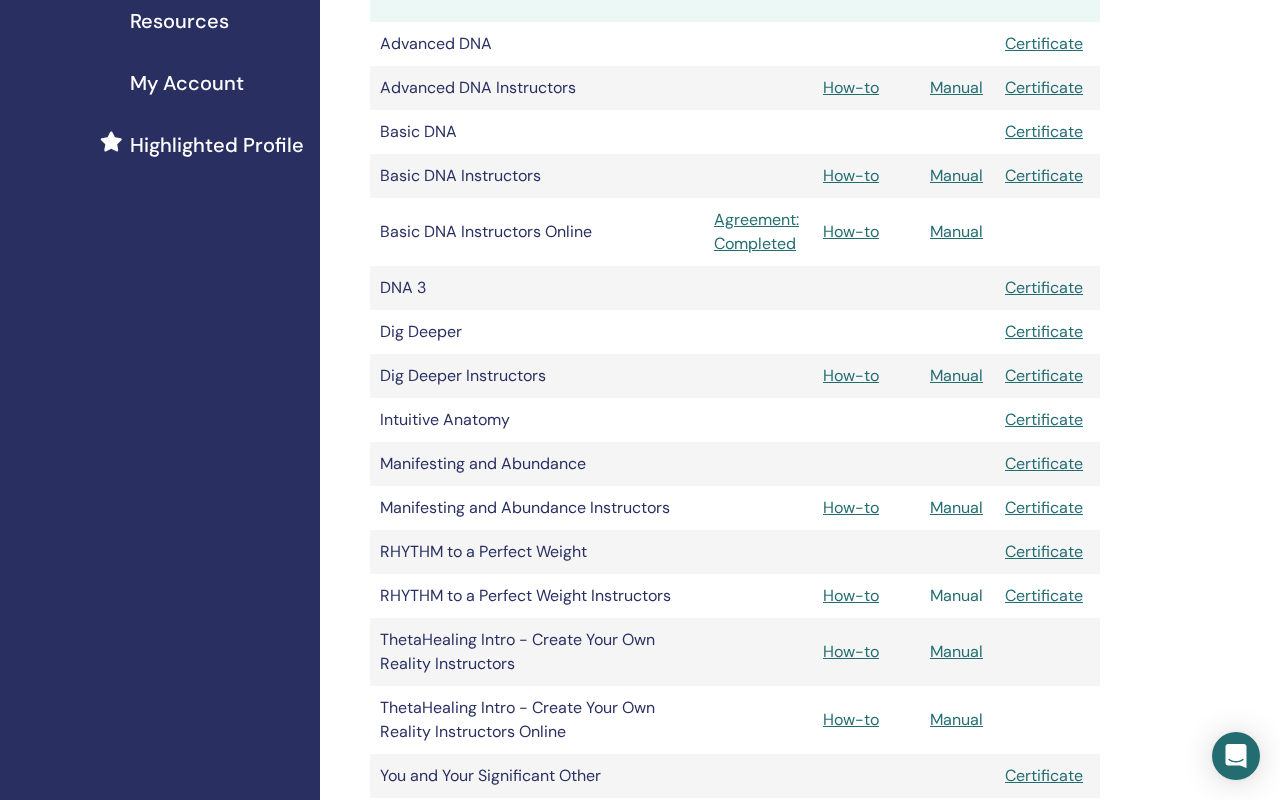 click on "Manual" at bounding box center (956, 595) 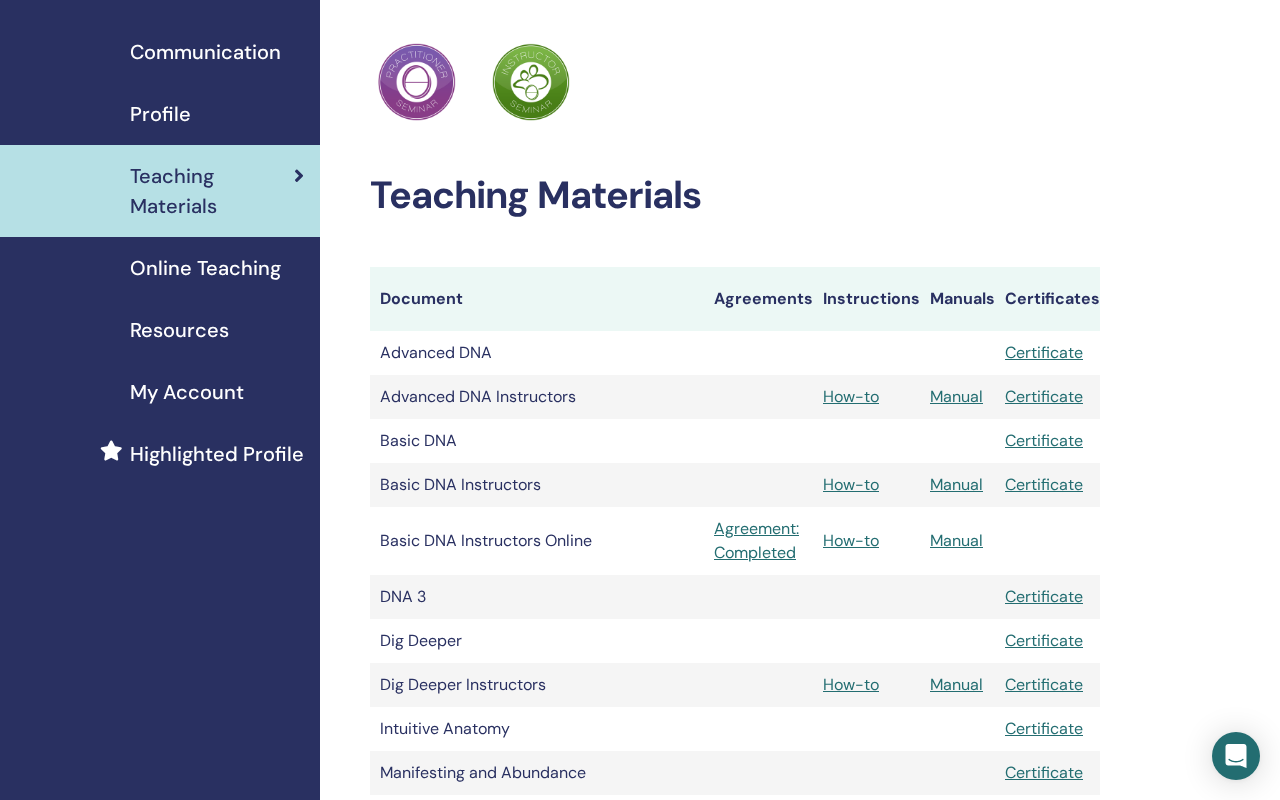 scroll, scrollTop: 0, scrollLeft: 0, axis: both 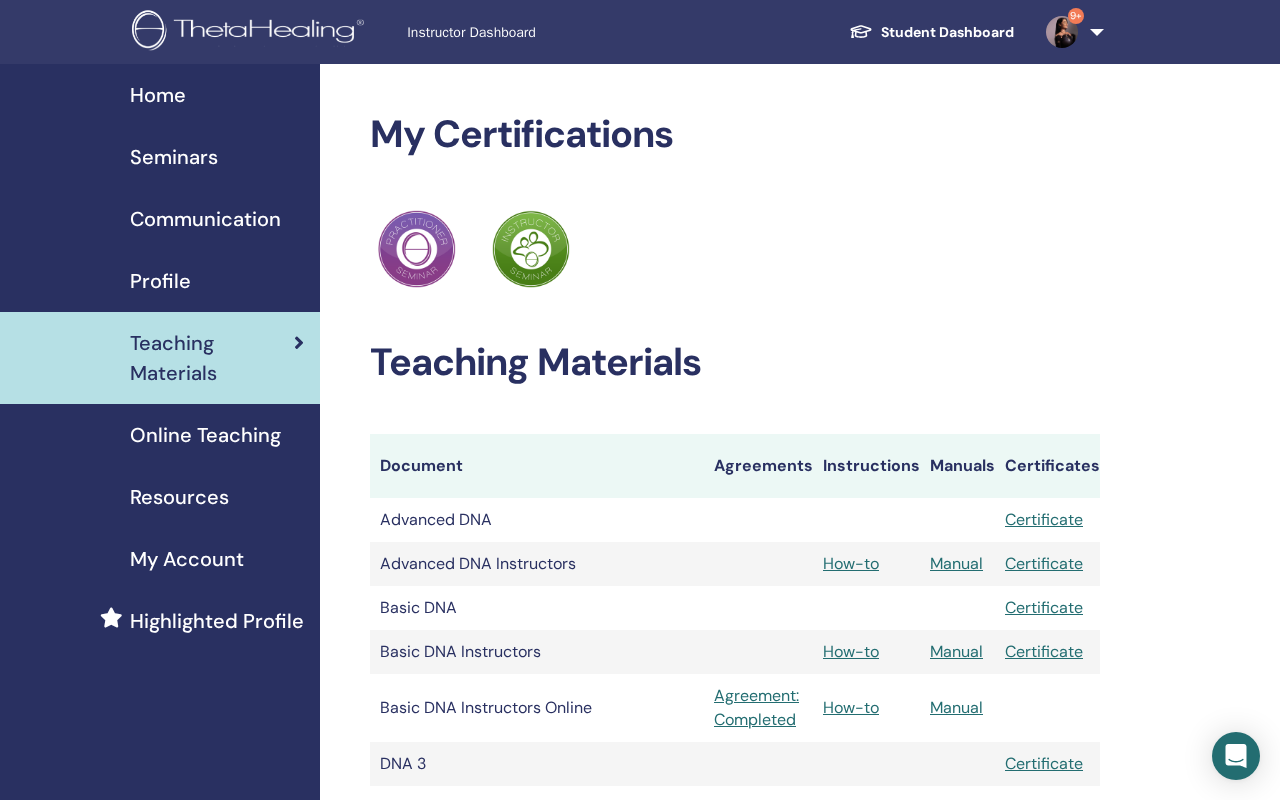 click on "Resources" at bounding box center [179, 497] 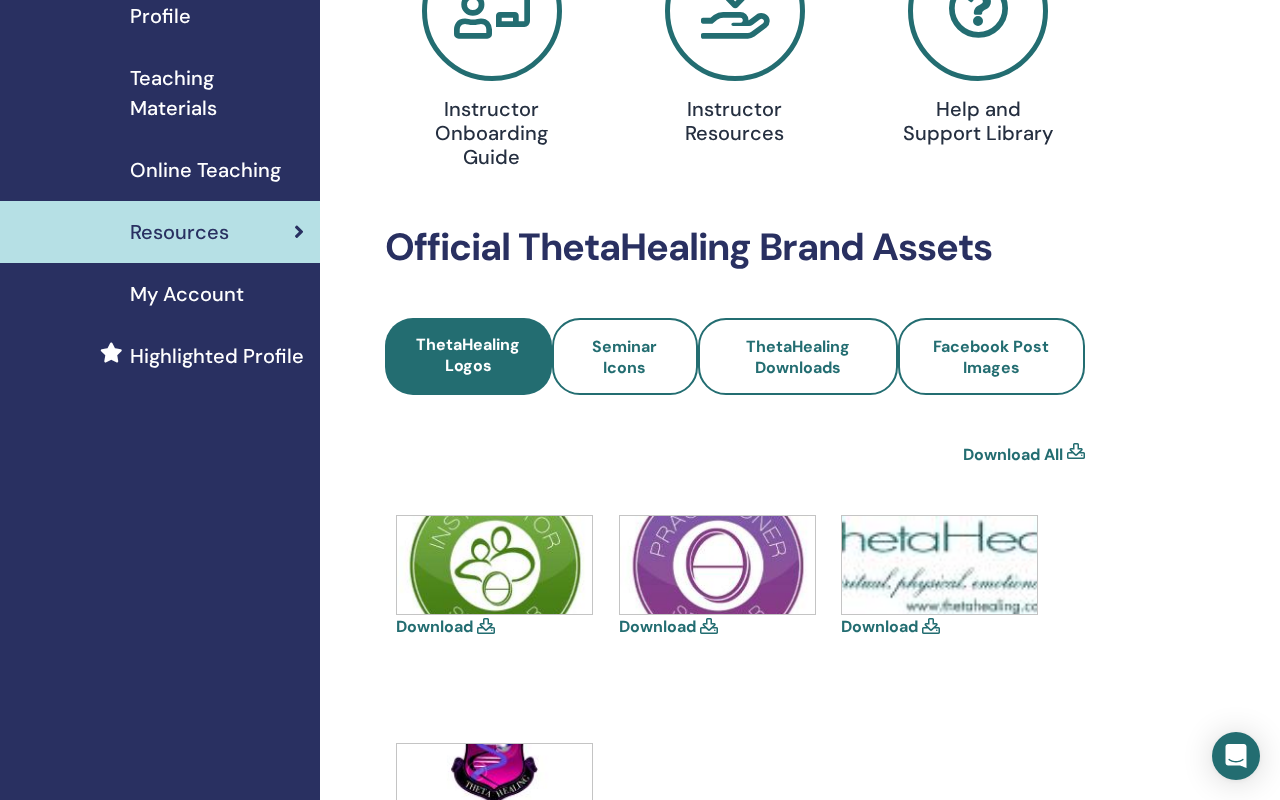 scroll, scrollTop: 233, scrollLeft: 0, axis: vertical 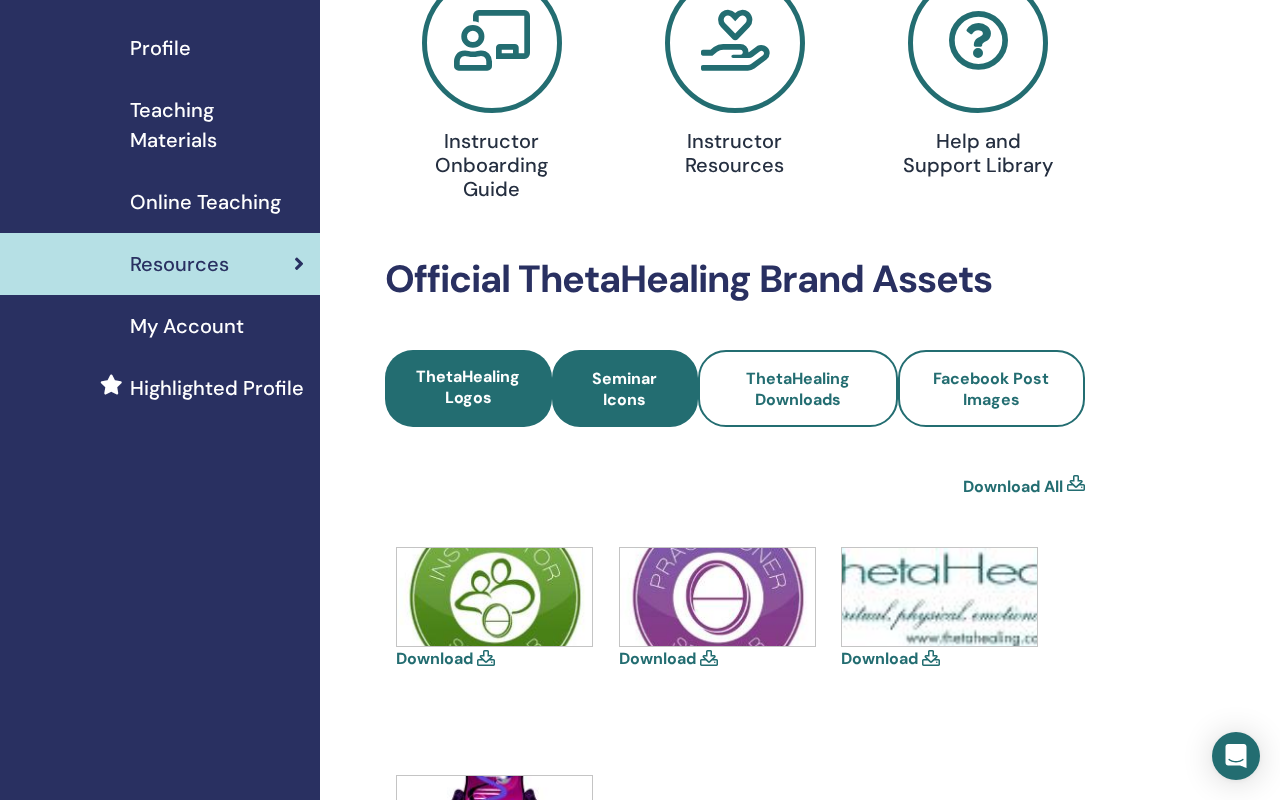 click on "Seminar Icons" at bounding box center (625, 388) 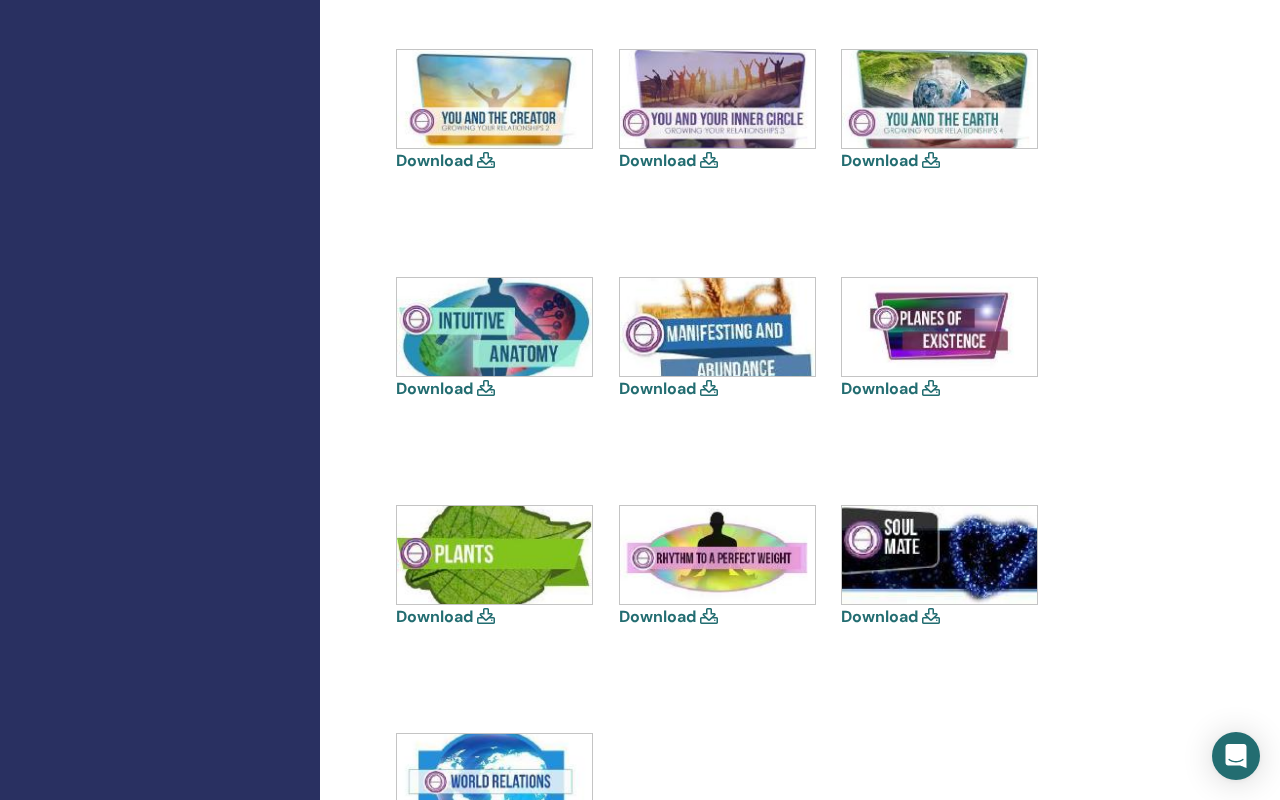 scroll, scrollTop: 1446, scrollLeft: 0, axis: vertical 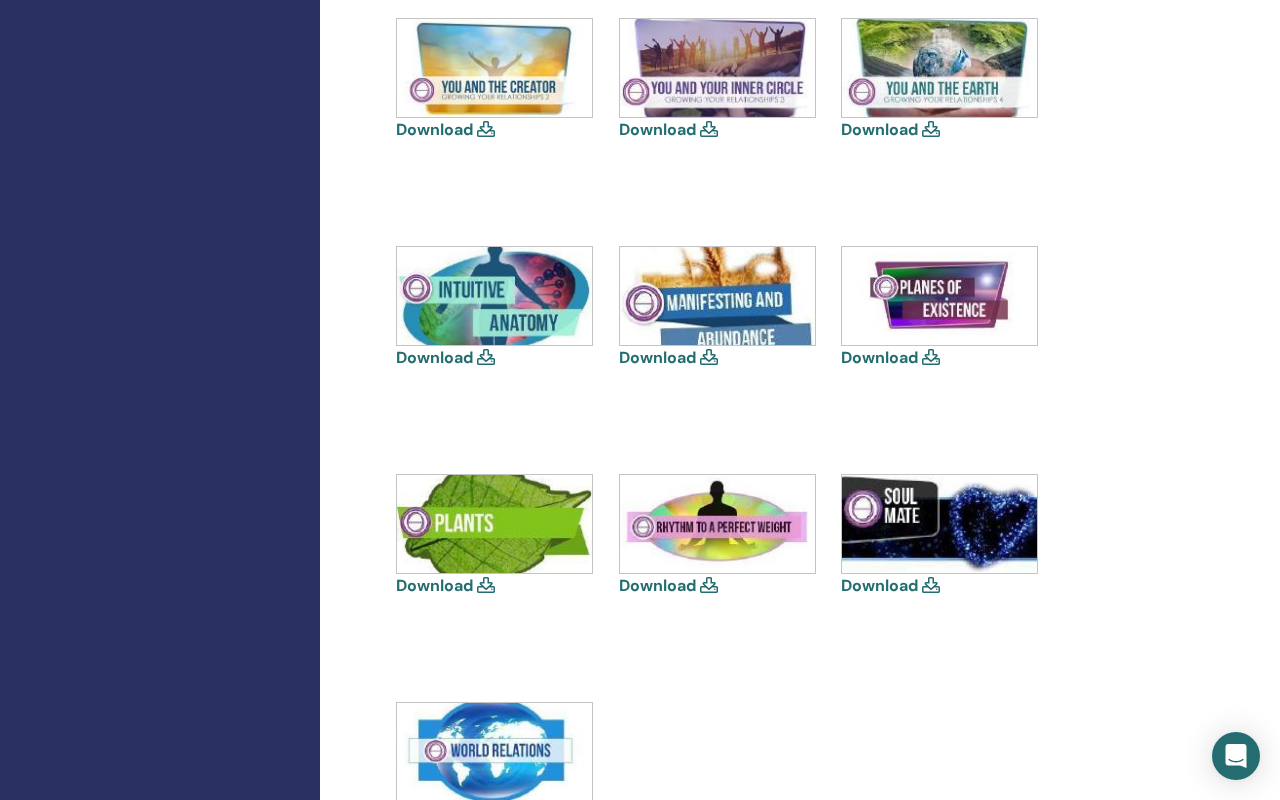click on "Download" at bounding box center [719, 536] 